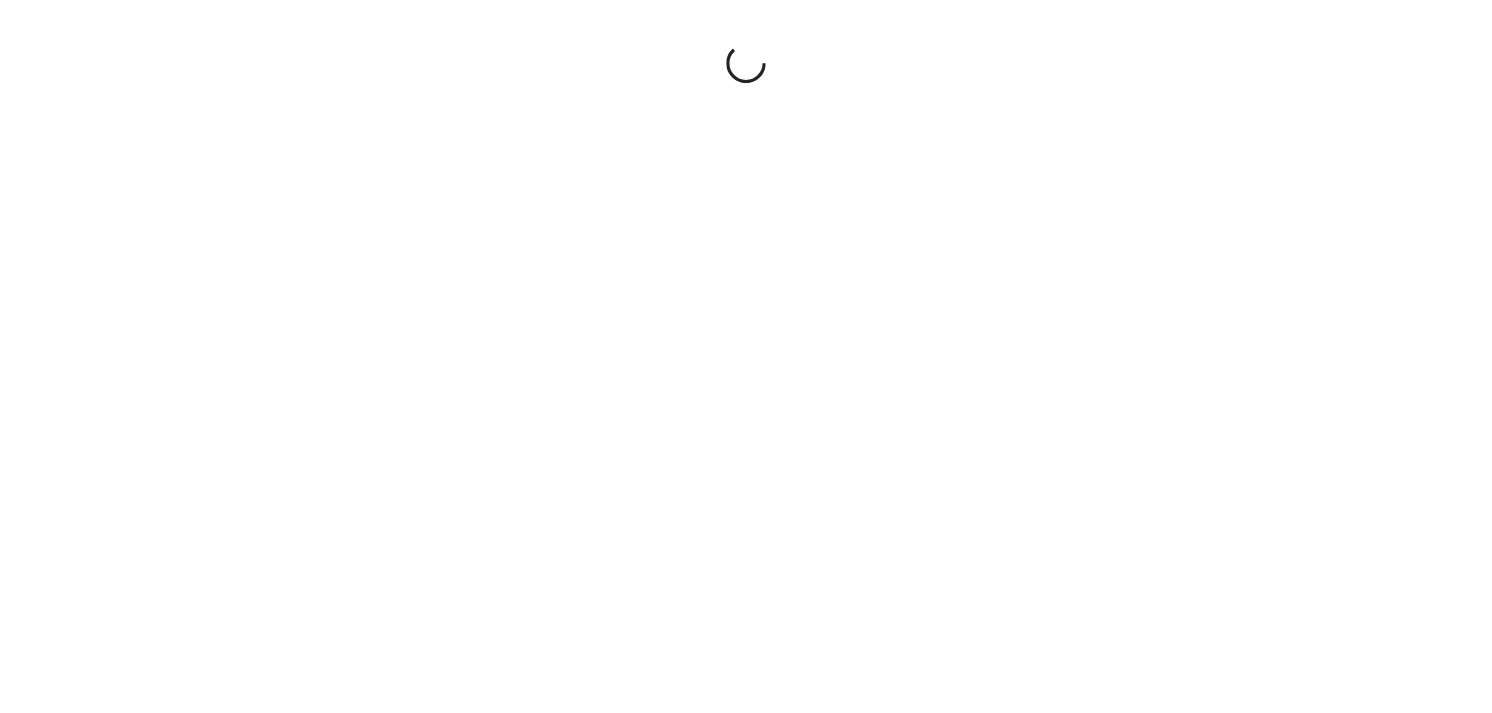scroll, scrollTop: 0, scrollLeft: 0, axis: both 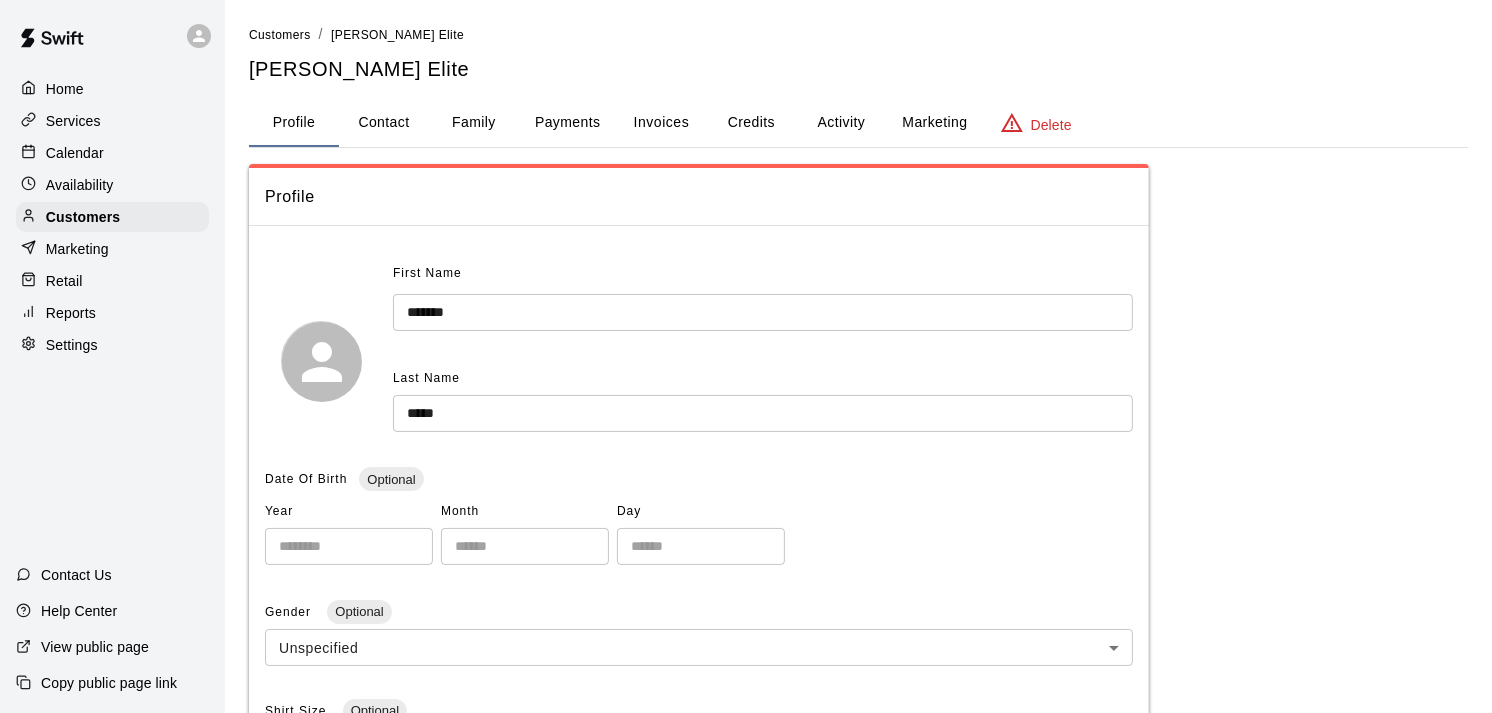 click on "Services" at bounding box center [73, 121] 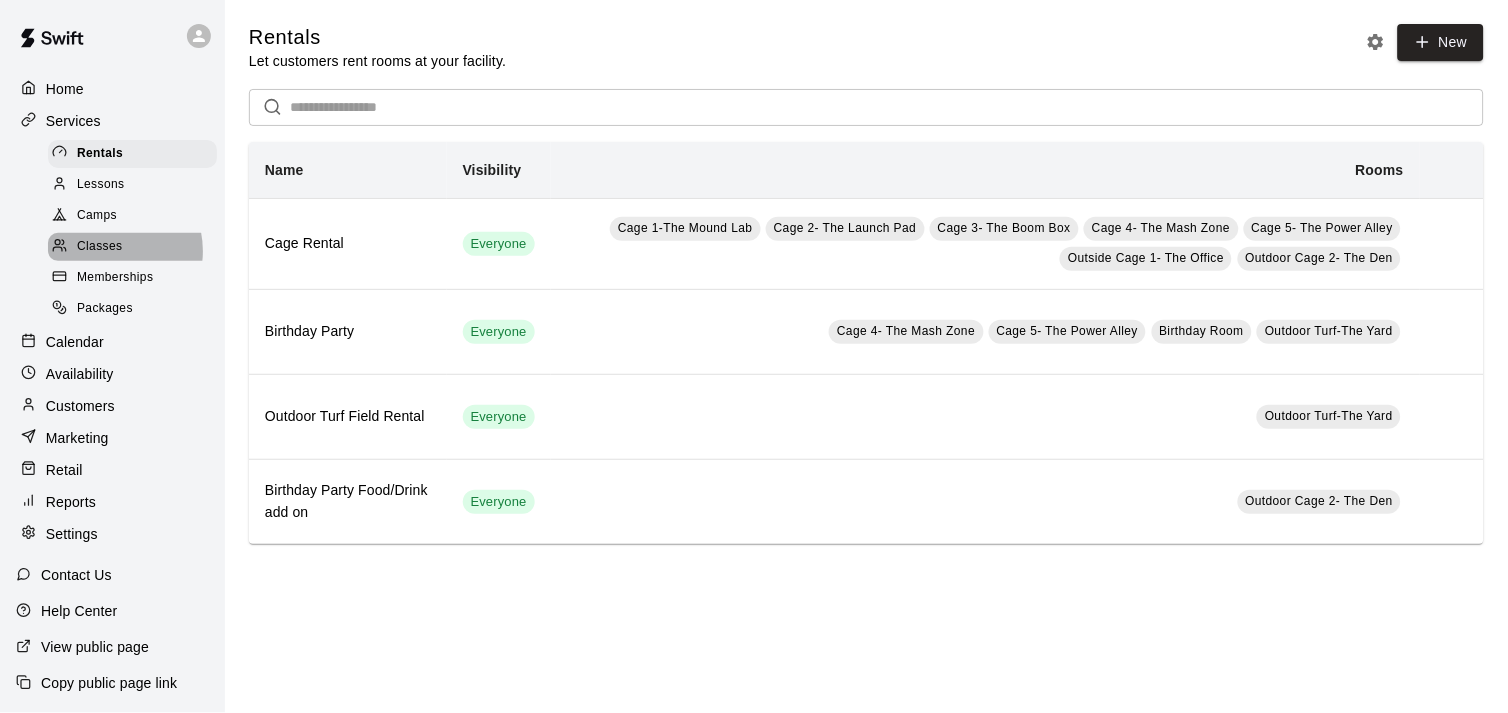 click on "Classes" at bounding box center (99, 247) 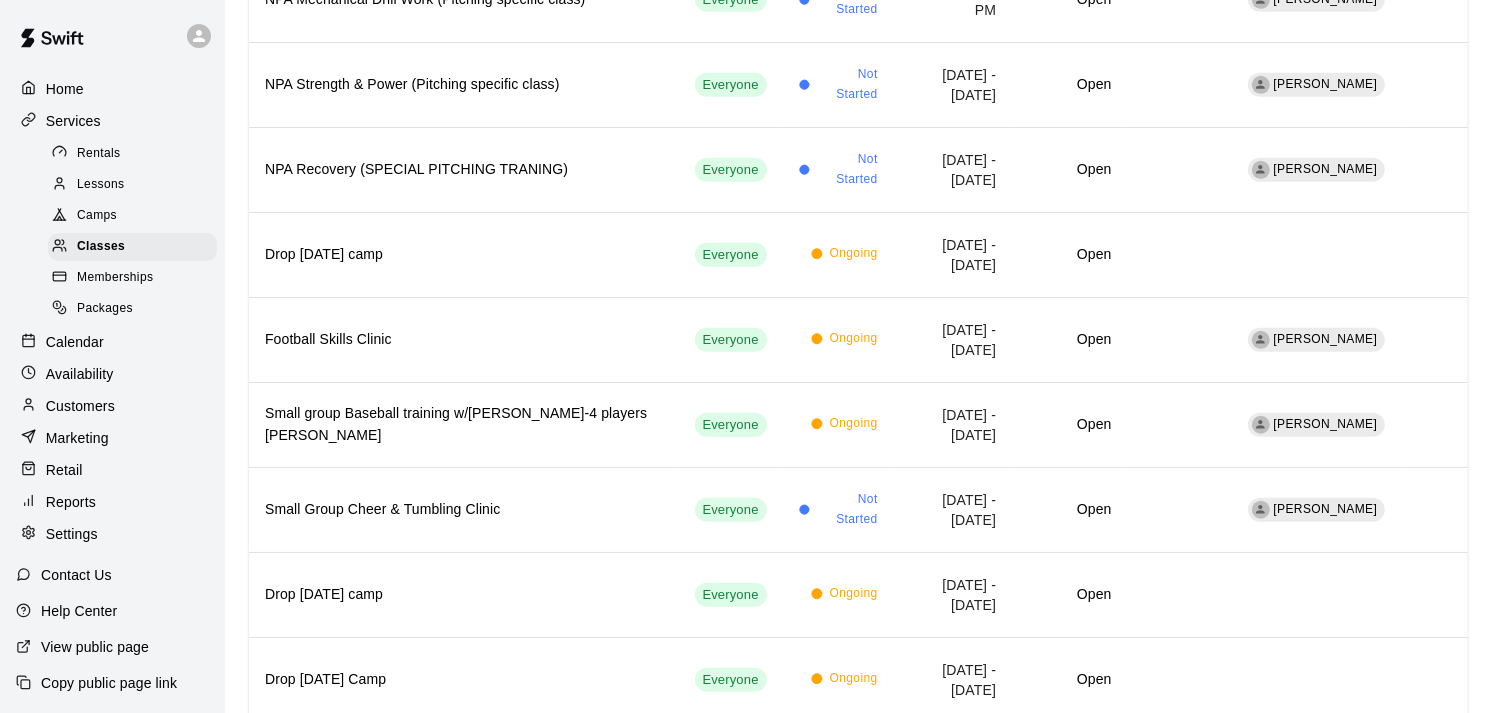 scroll, scrollTop: 1264, scrollLeft: 0, axis: vertical 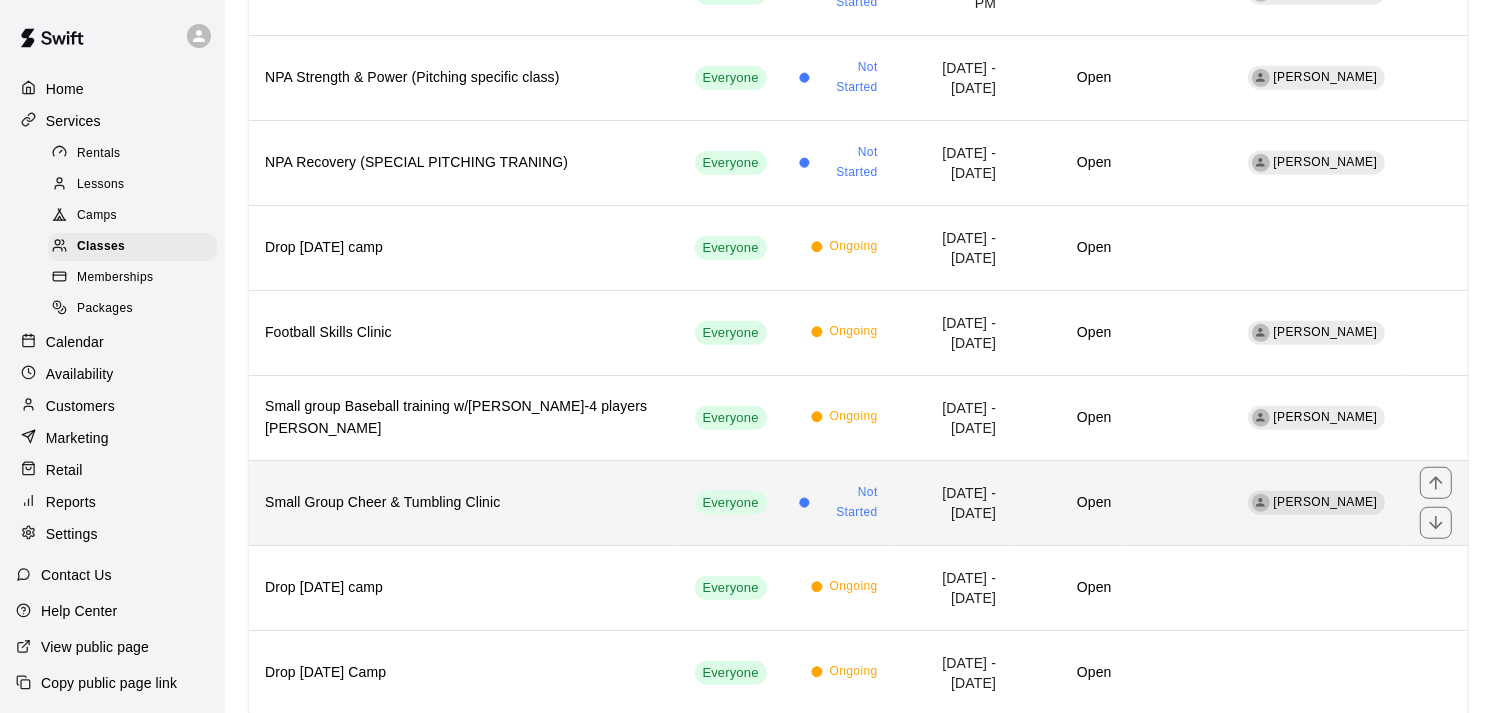 click on "Open" at bounding box center [1069, 502] 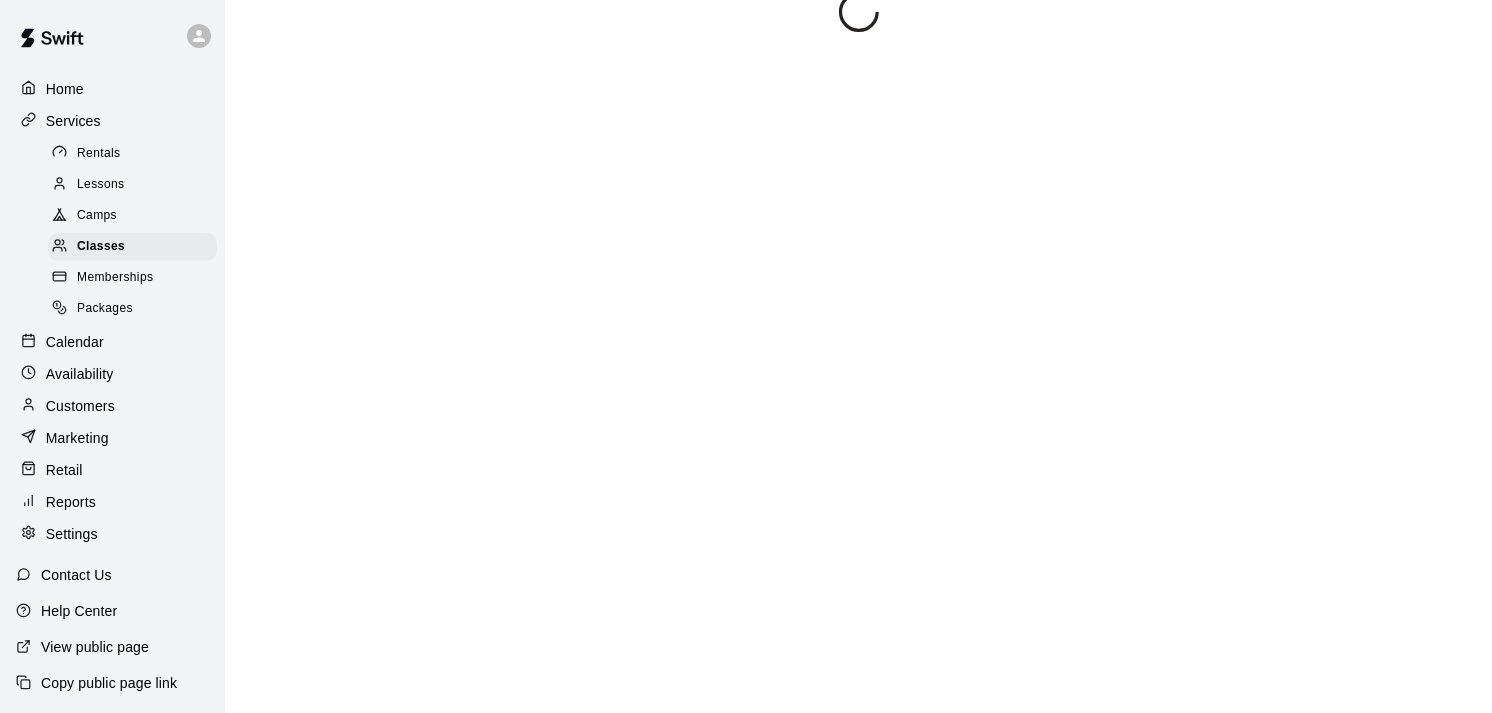 scroll, scrollTop: 0, scrollLeft: 0, axis: both 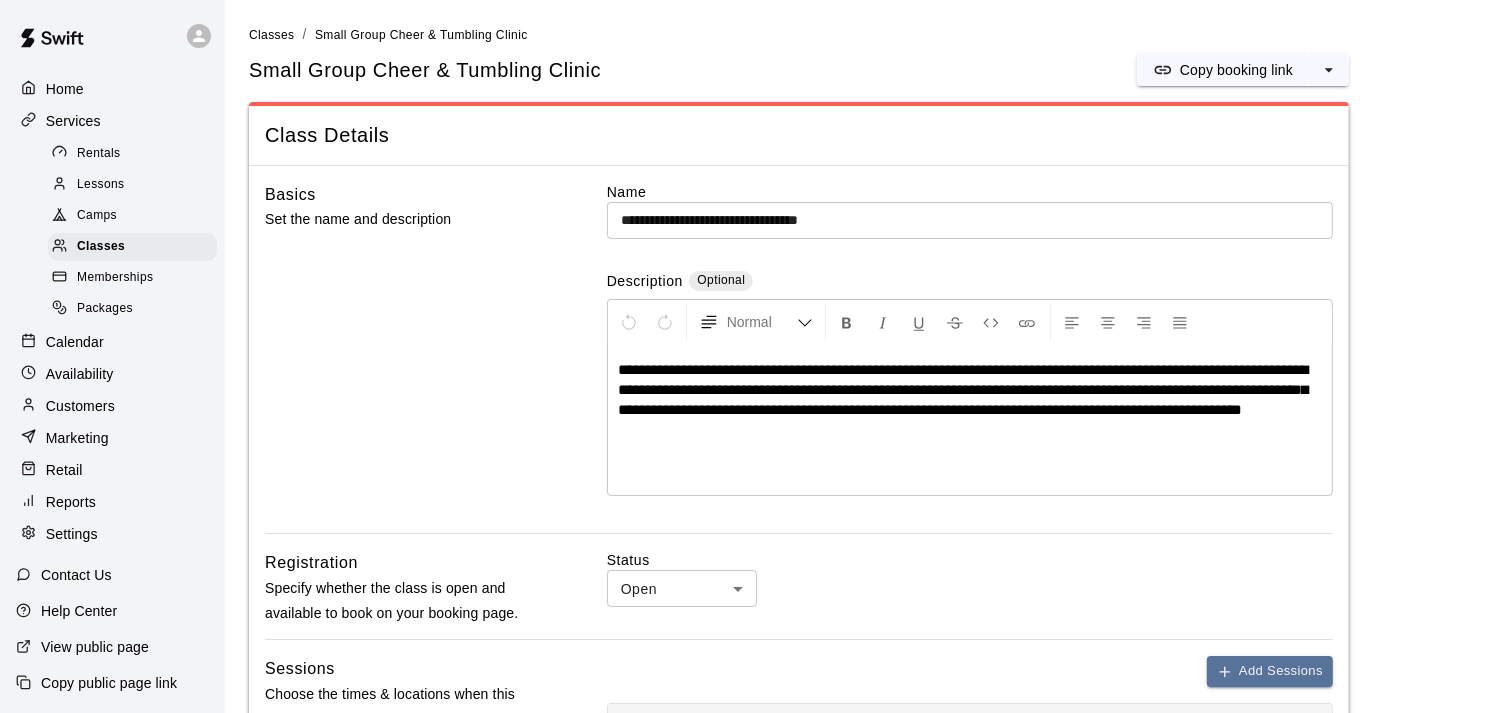 drag, startPoint x: 1490, startPoint y: 101, endPoint x: 1512, endPoint y: 242, distance: 142.706 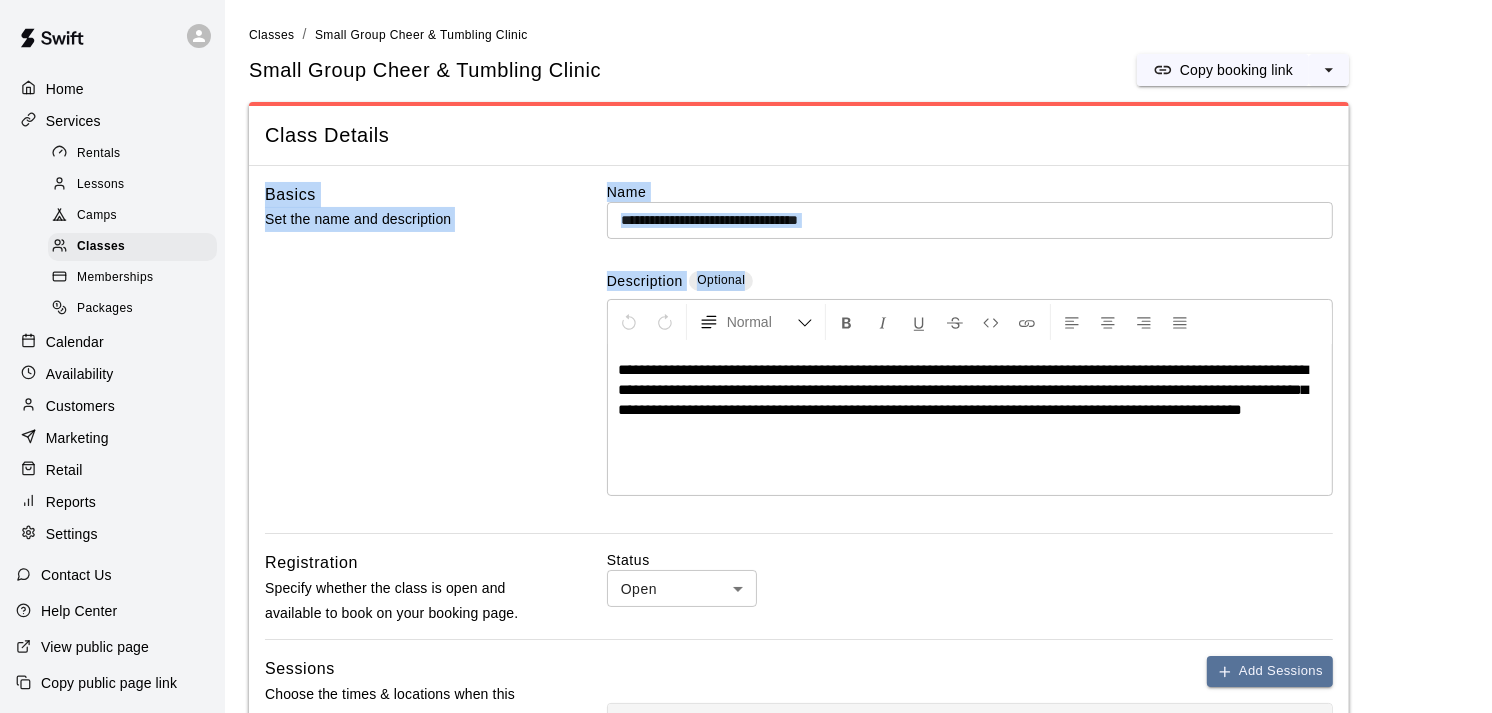 drag, startPoint x: 1507, startPoint y: 242, endPoint x: 1454, endPoint y: 268, distance: 59.03389 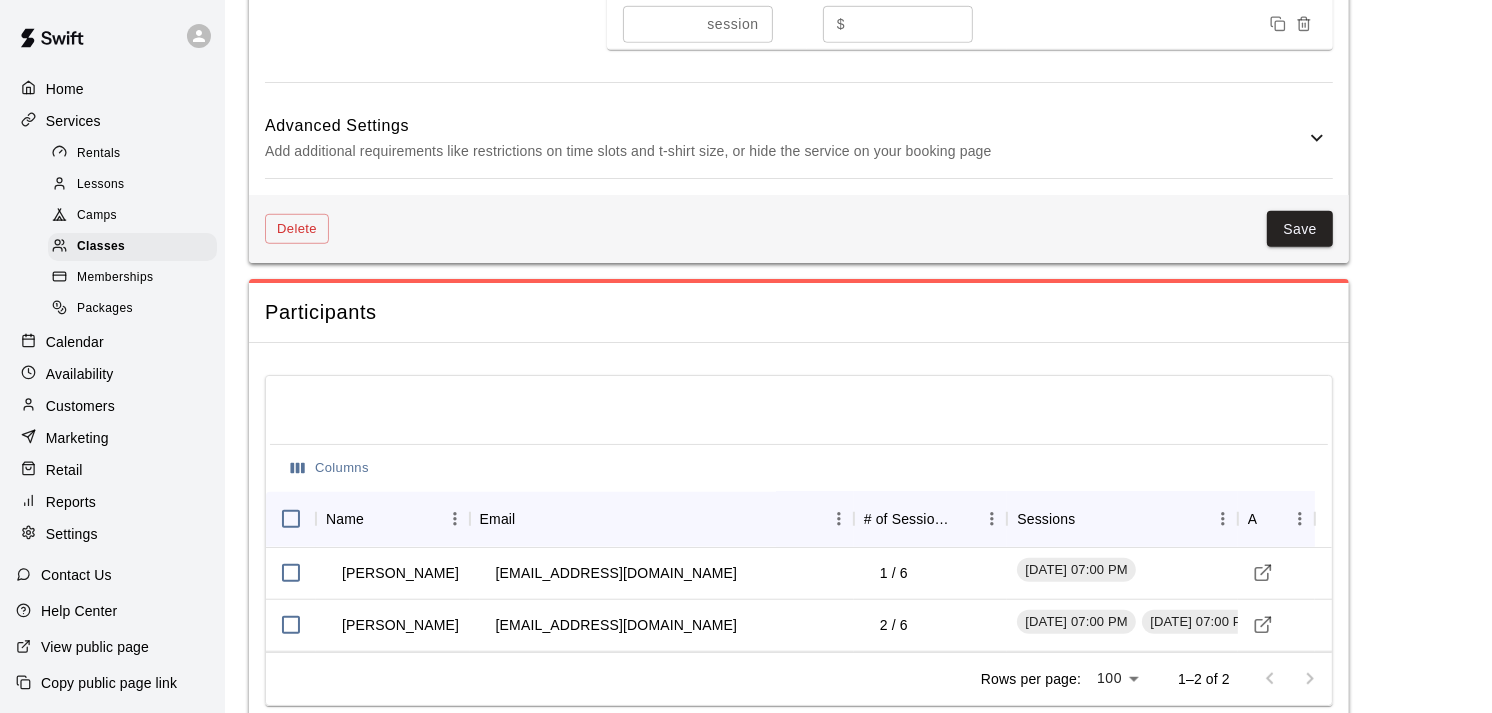 scroll, scrollTop: 1335, scrollLeft: 0, axis: vertical 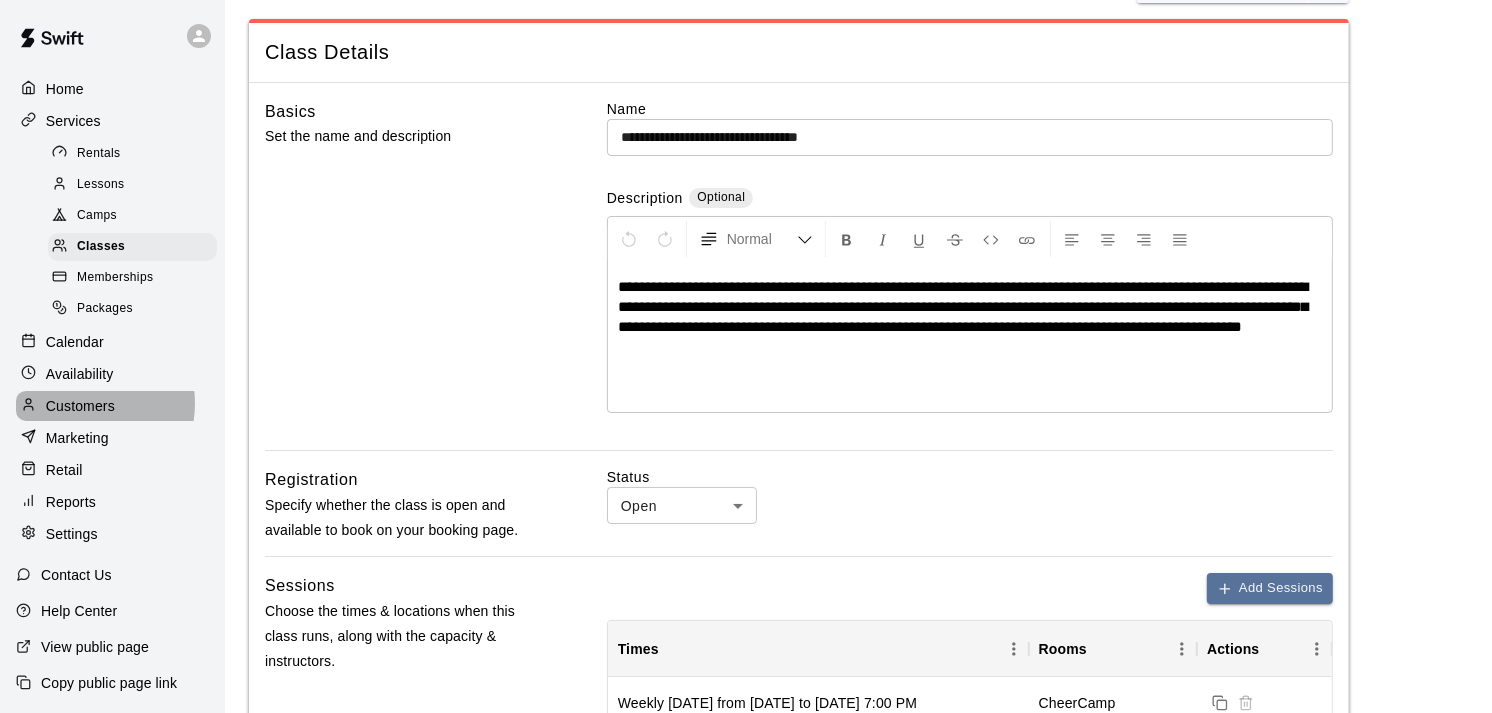 click on "Customers" at bounding box center [80, 406] 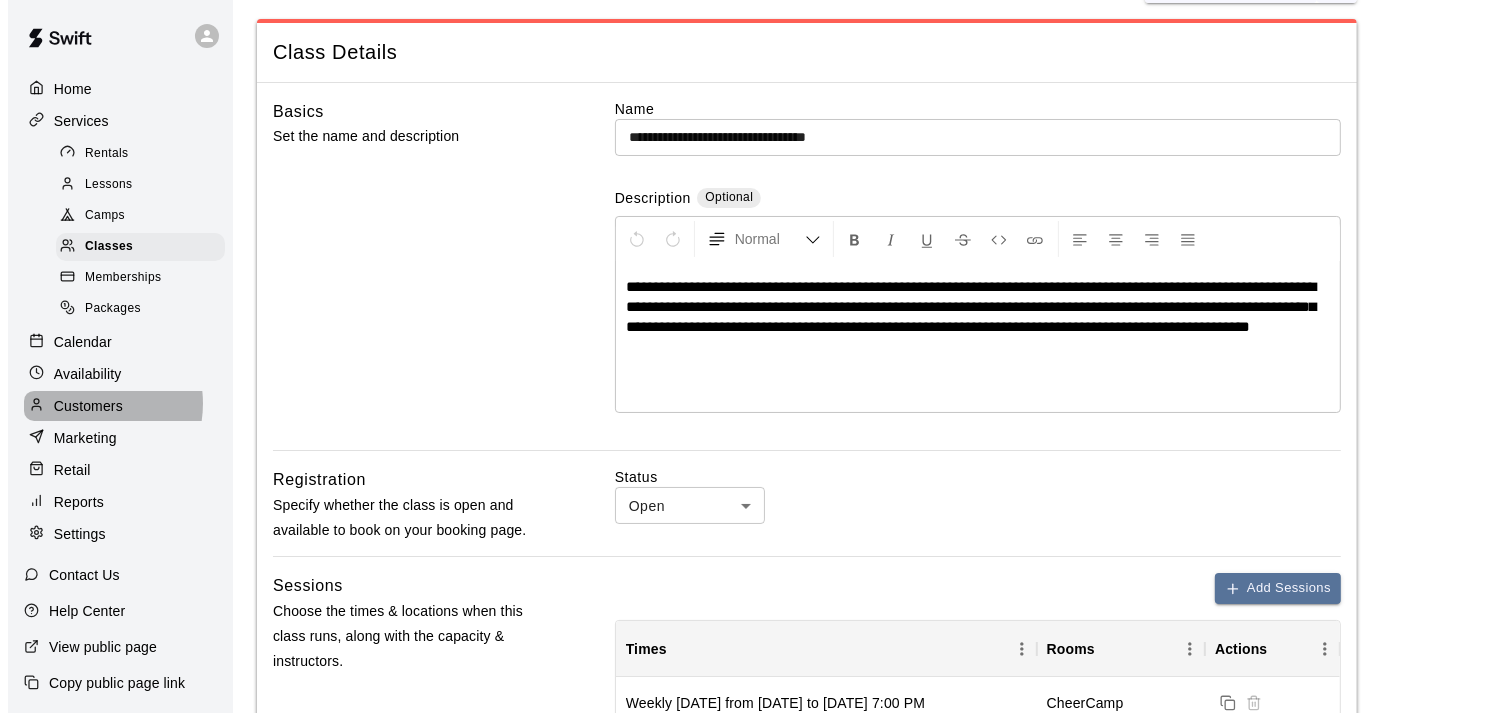 scroll, scrollTop: 0, scrollLeft: 0, axis: both 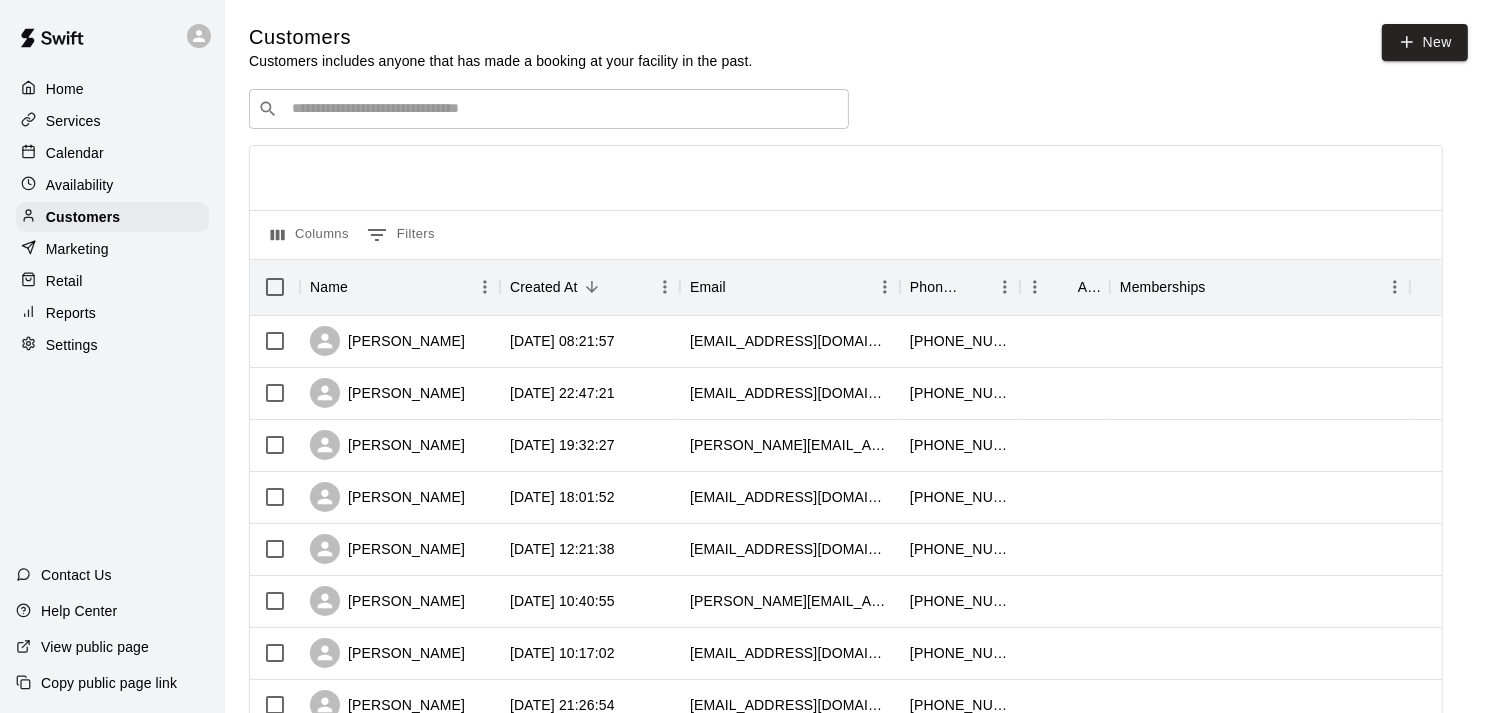 click on "​ ​" at bounding box center [549, 109] 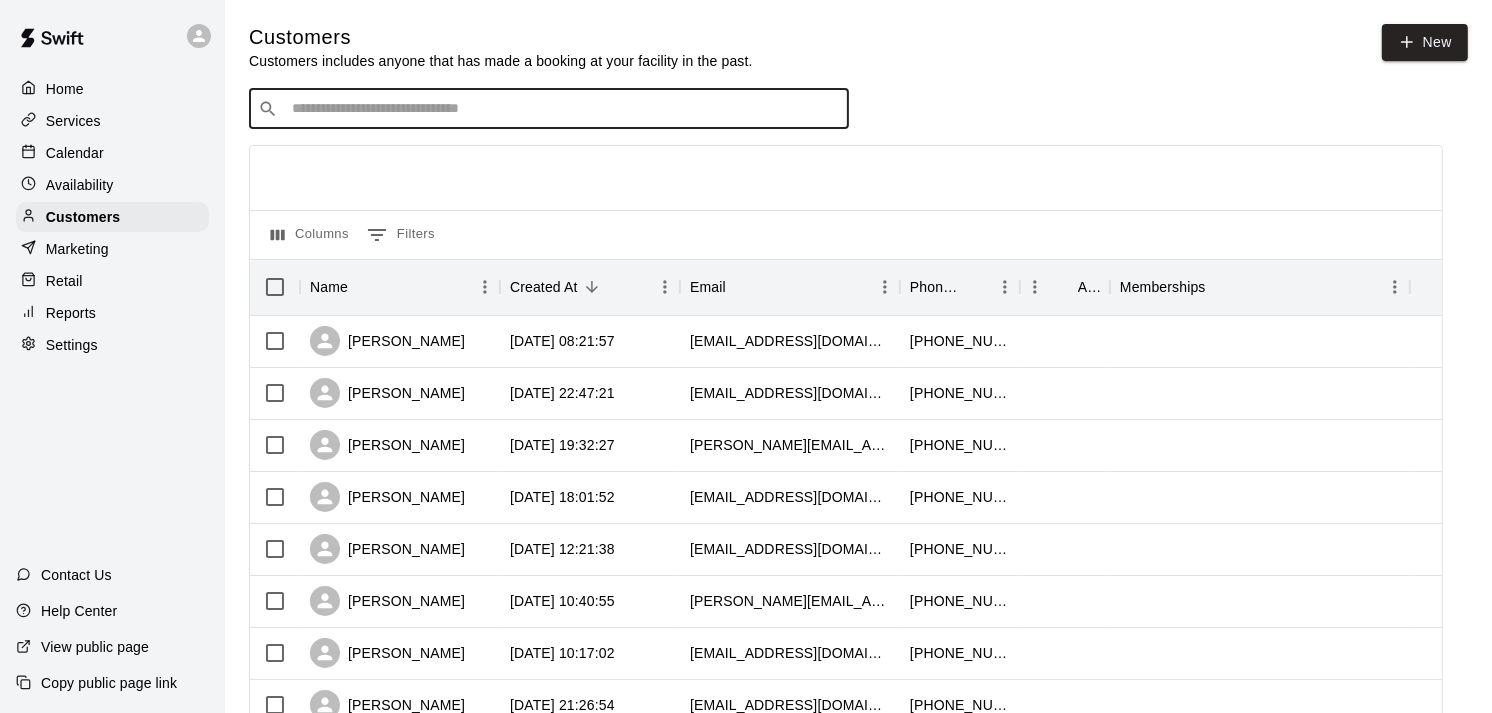 click on "​ ​" at bounding box center [549, 109] 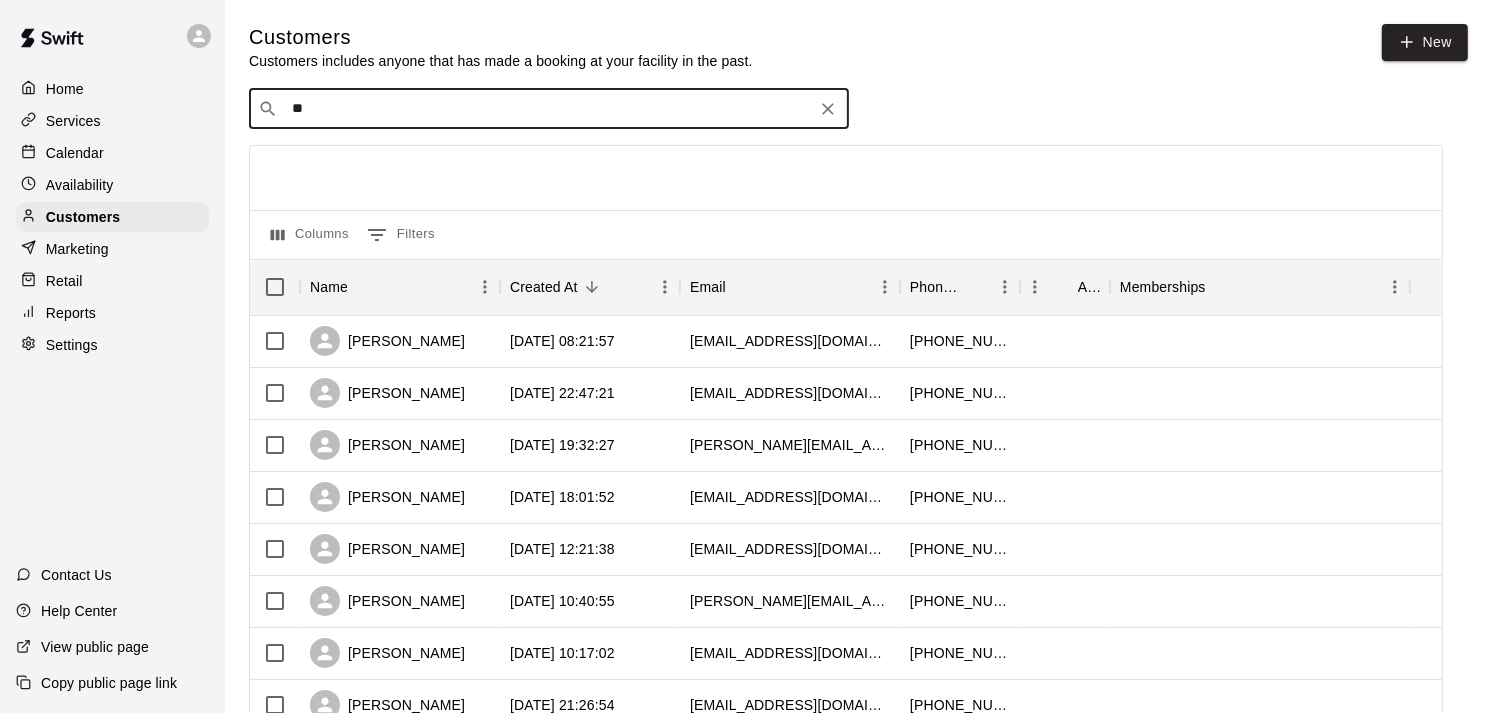 type on "***" 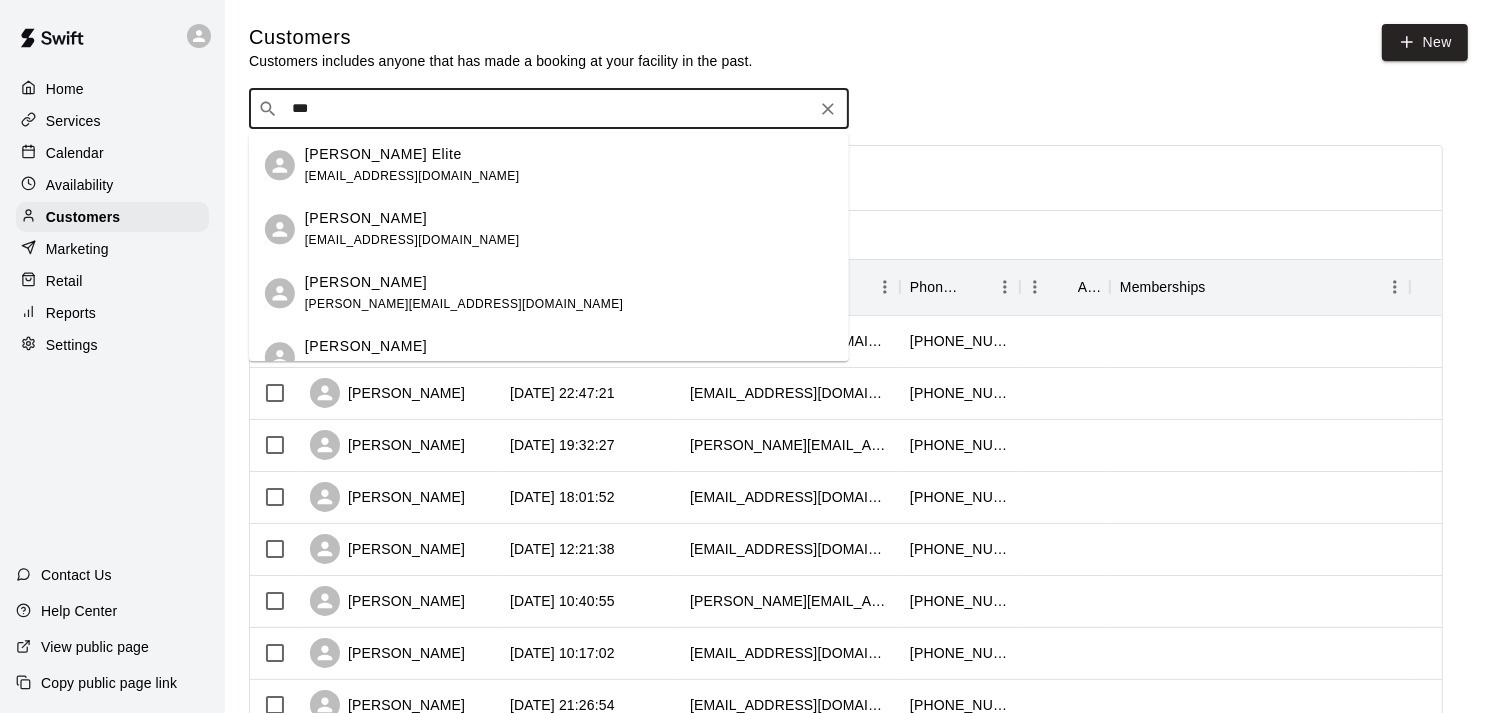 click on "[PERSON_NAME] Elite" at bounding box center (383, 154) 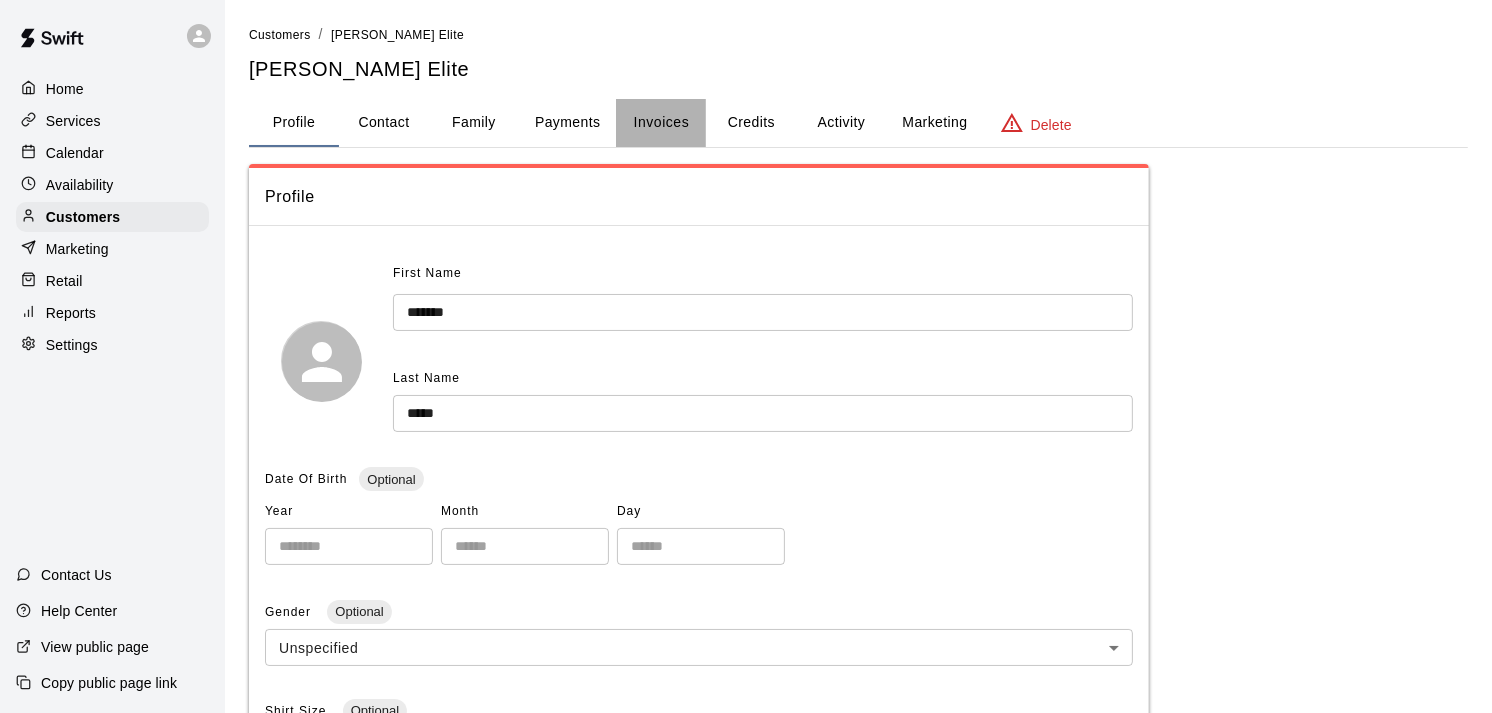 click on "Invoices" at bounding box center (662, 122) 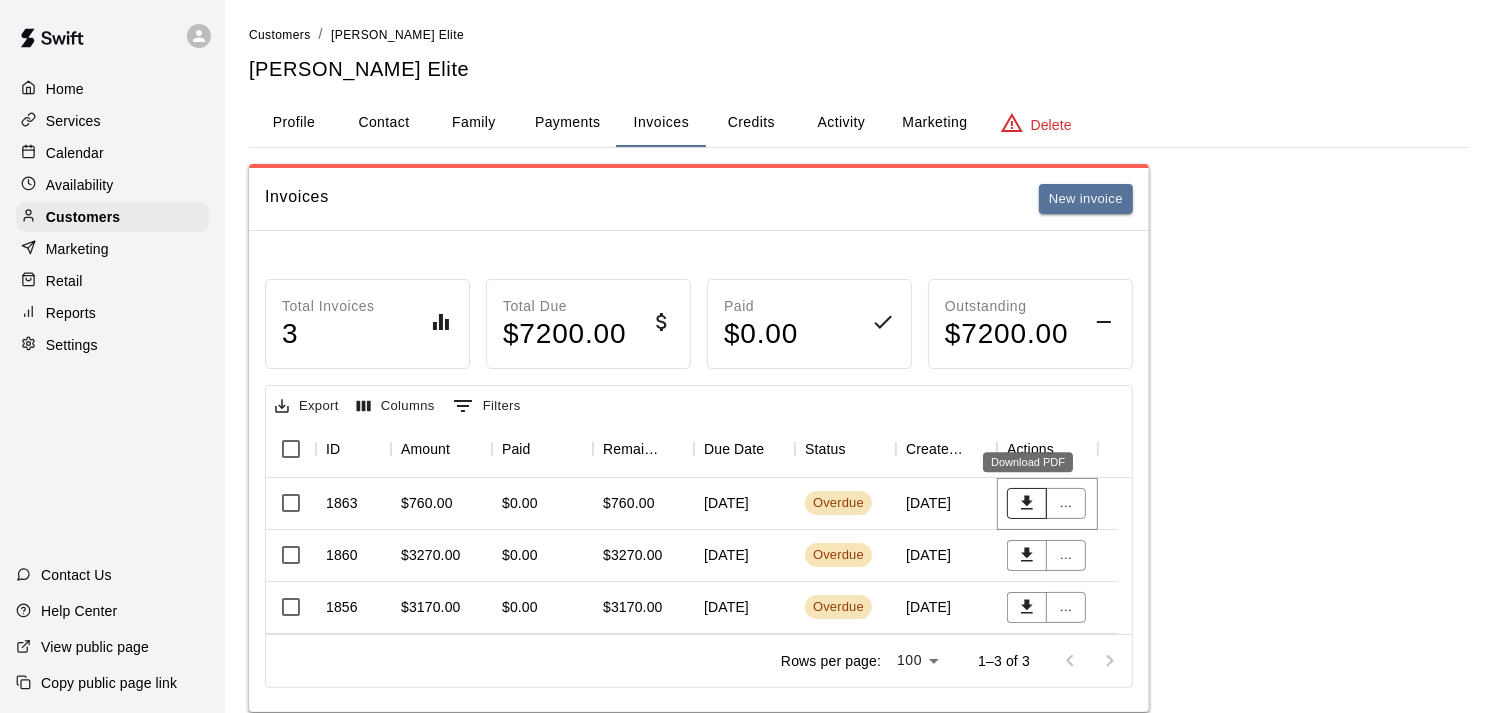 click 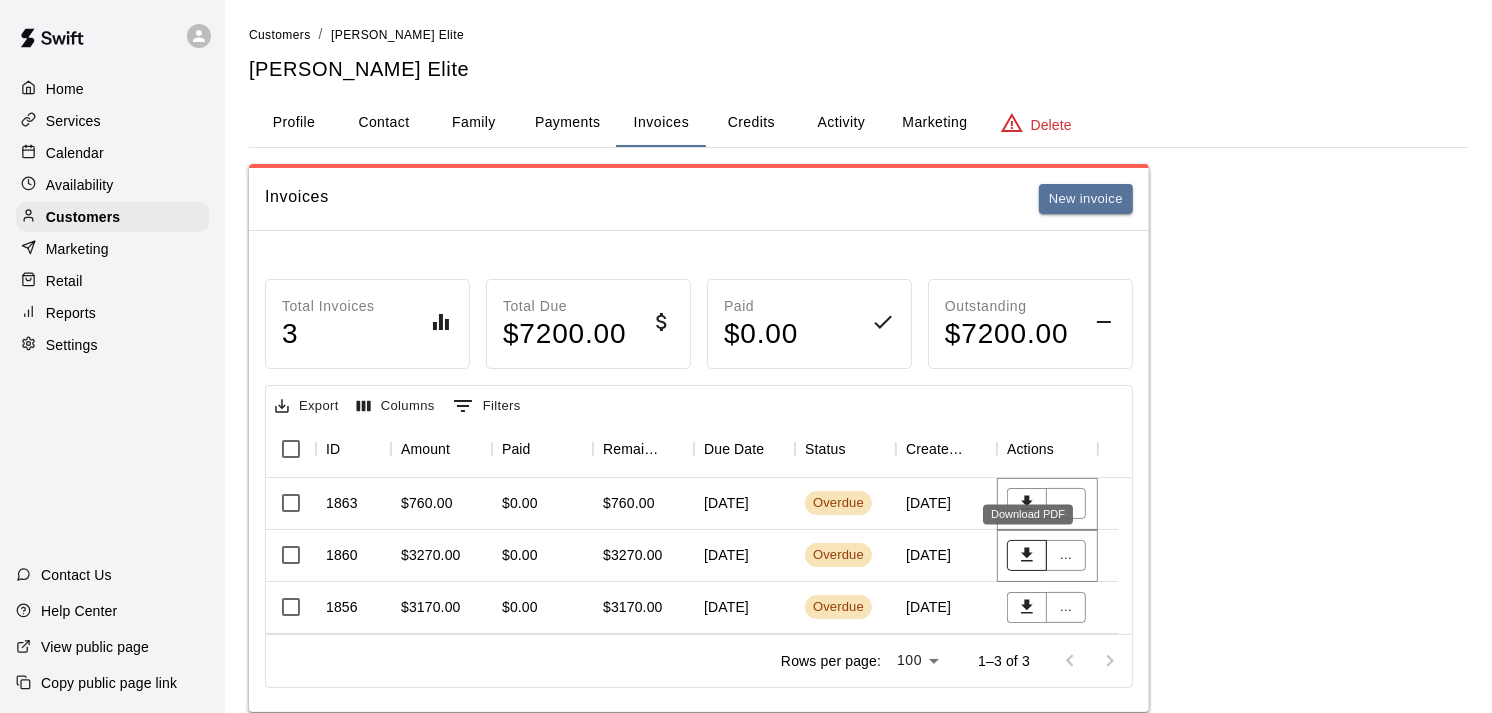 click 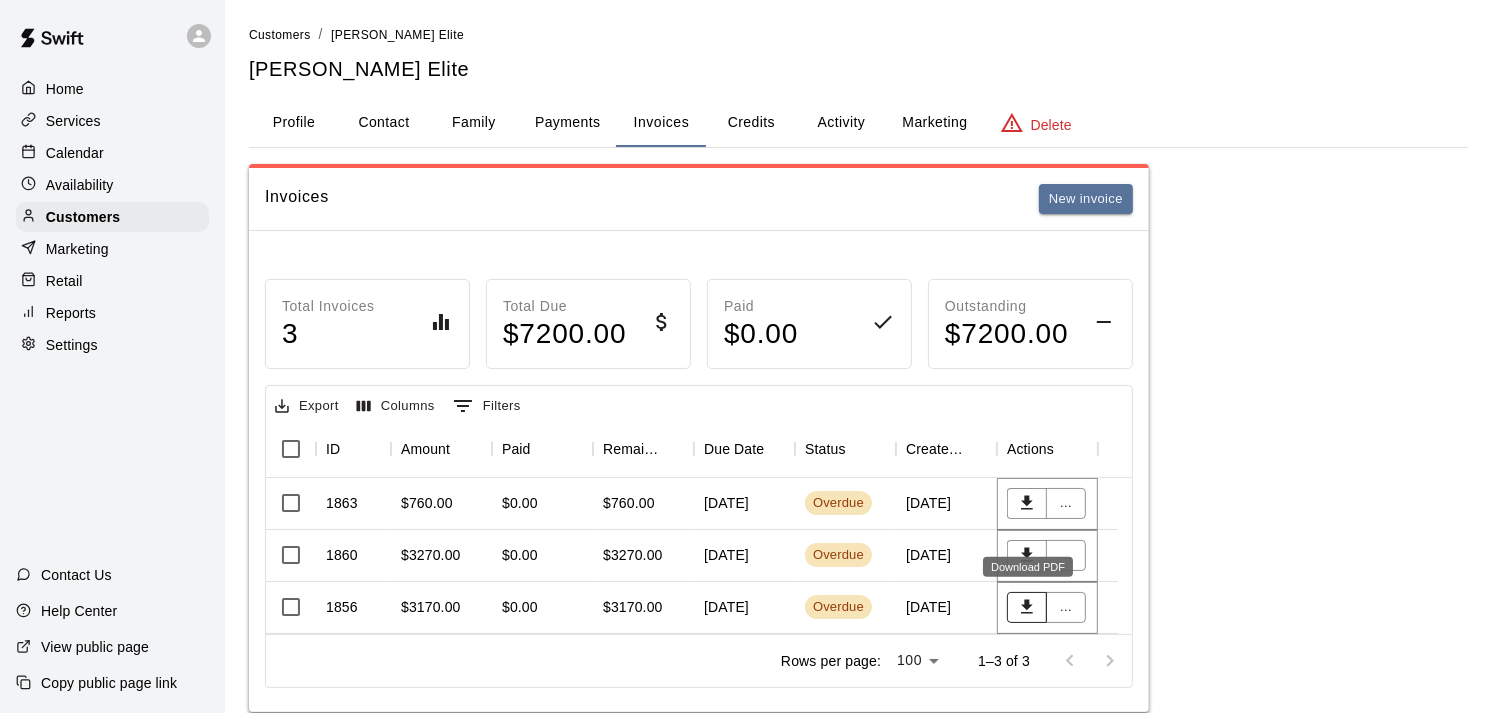 click at bounding box center [1027, 607] 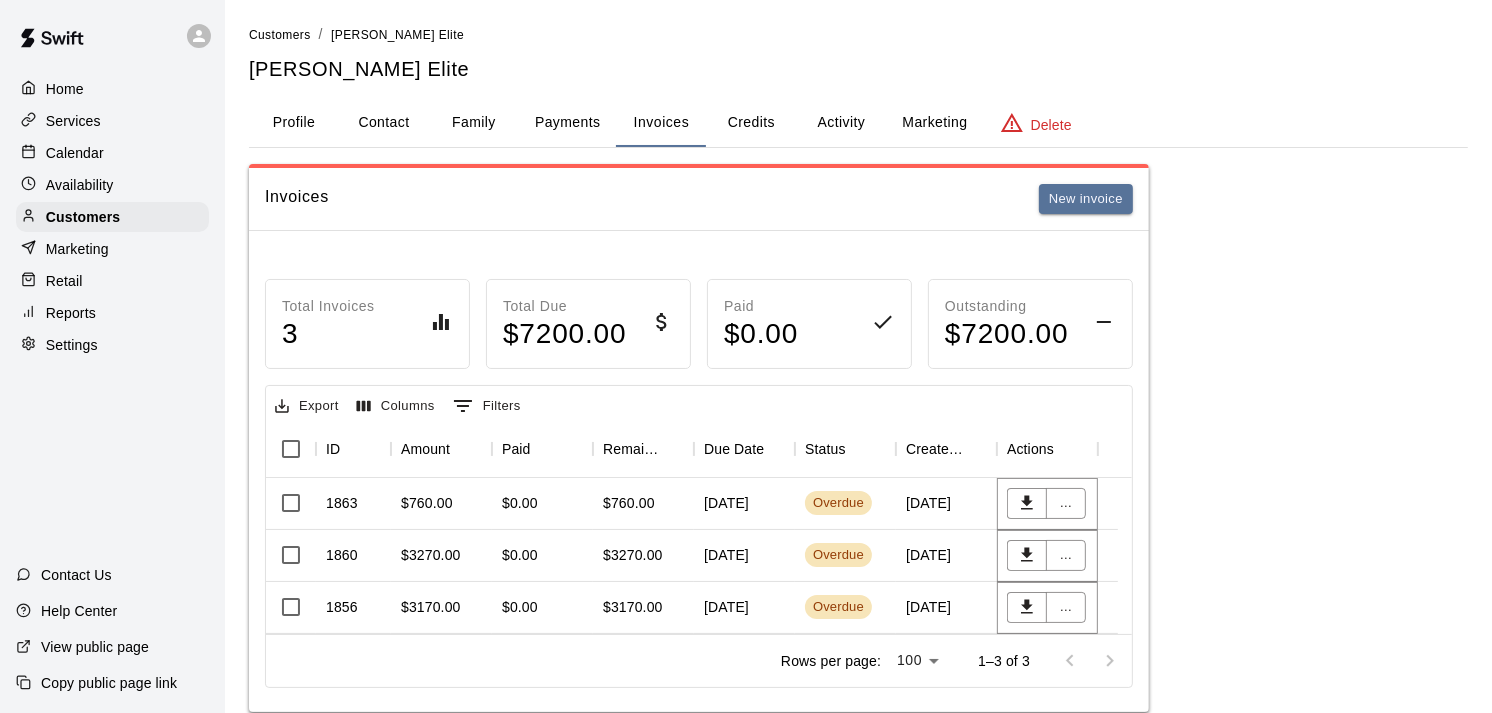 click on "Invoices New invoice" at bounding box center (699, 199) 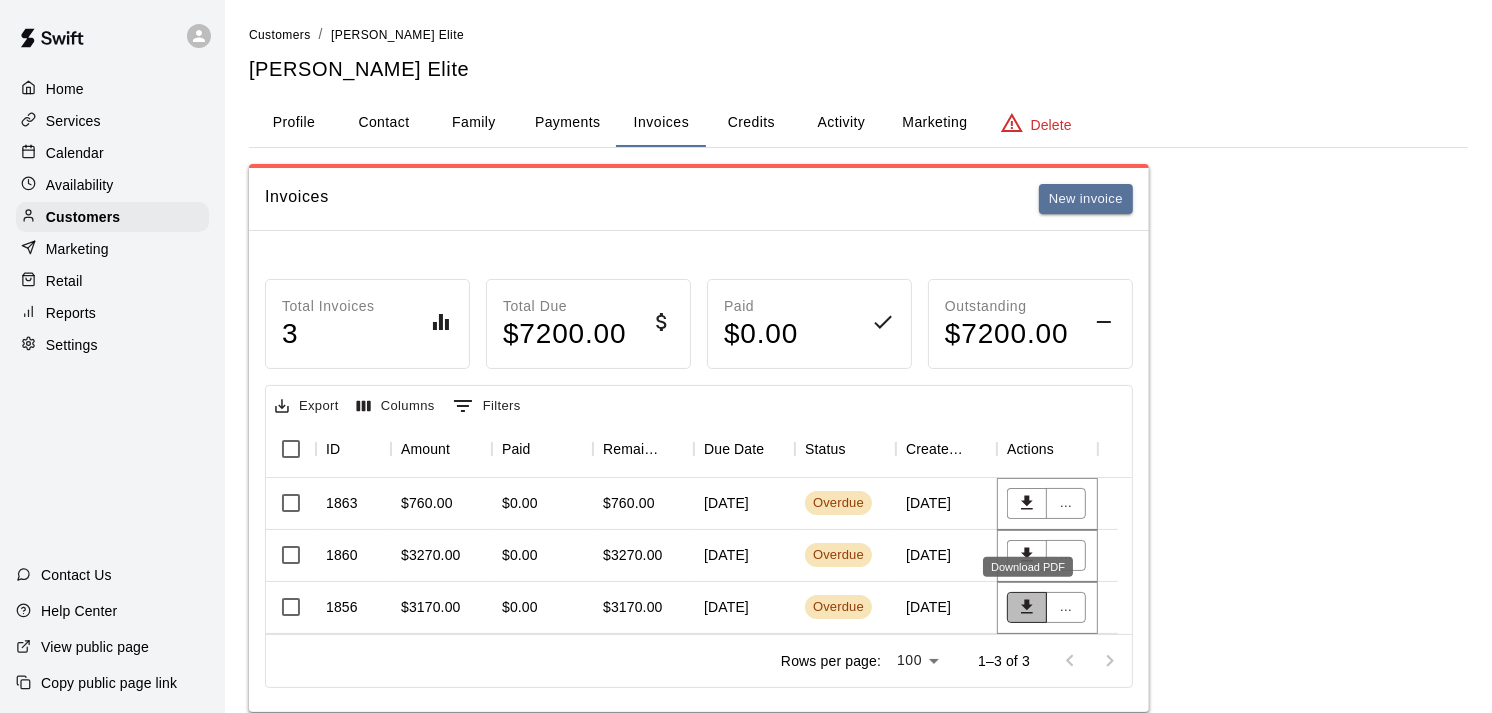 click 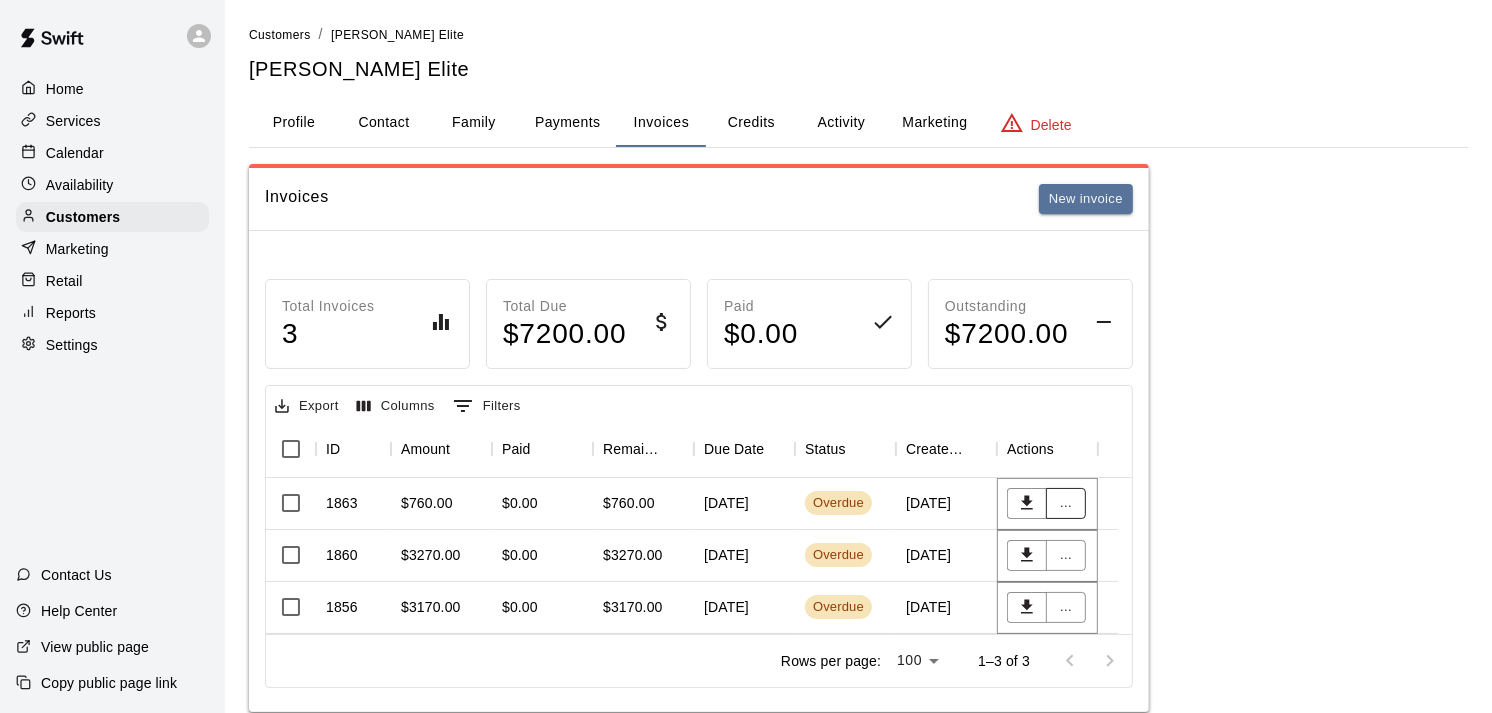 click on "..." at bounding box center [1066, 503] 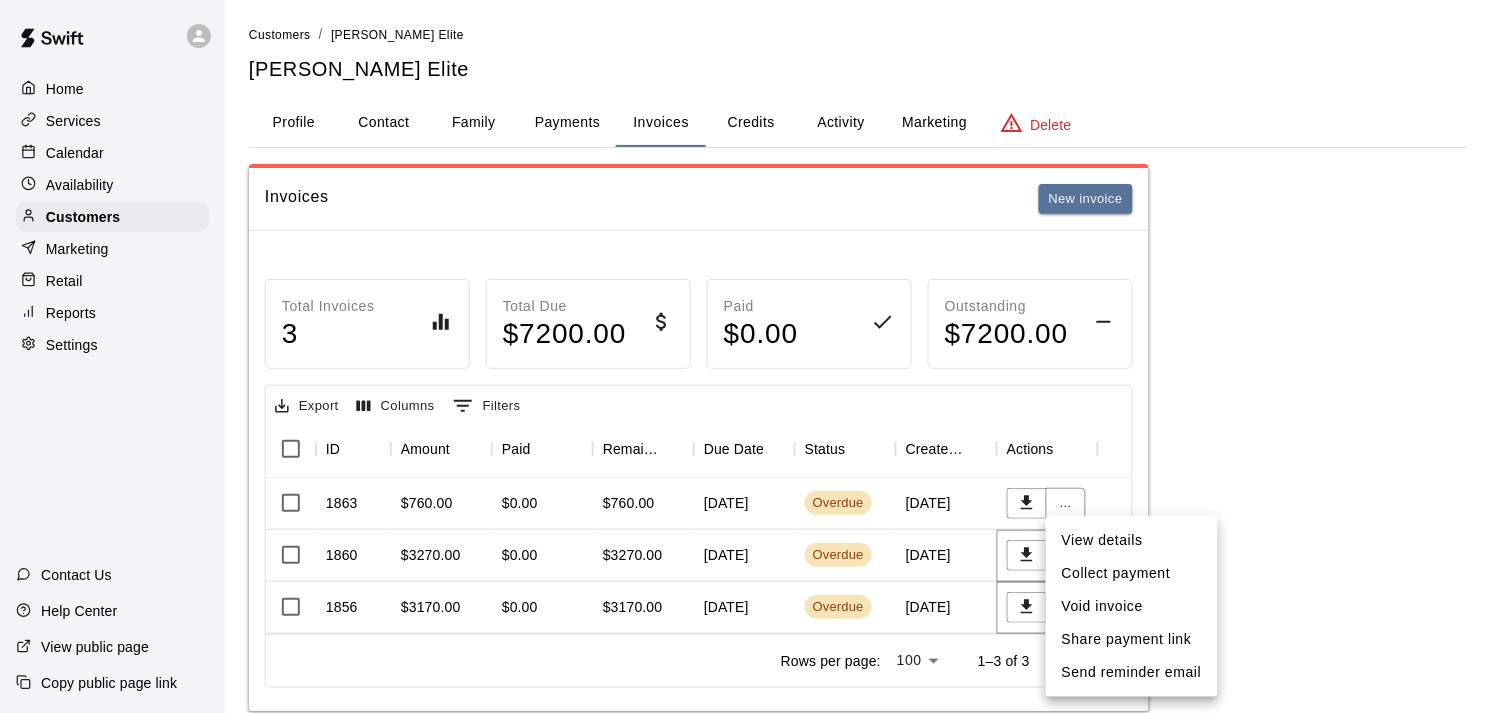 click on "Void invoice" at bounding box center (1132, 606) 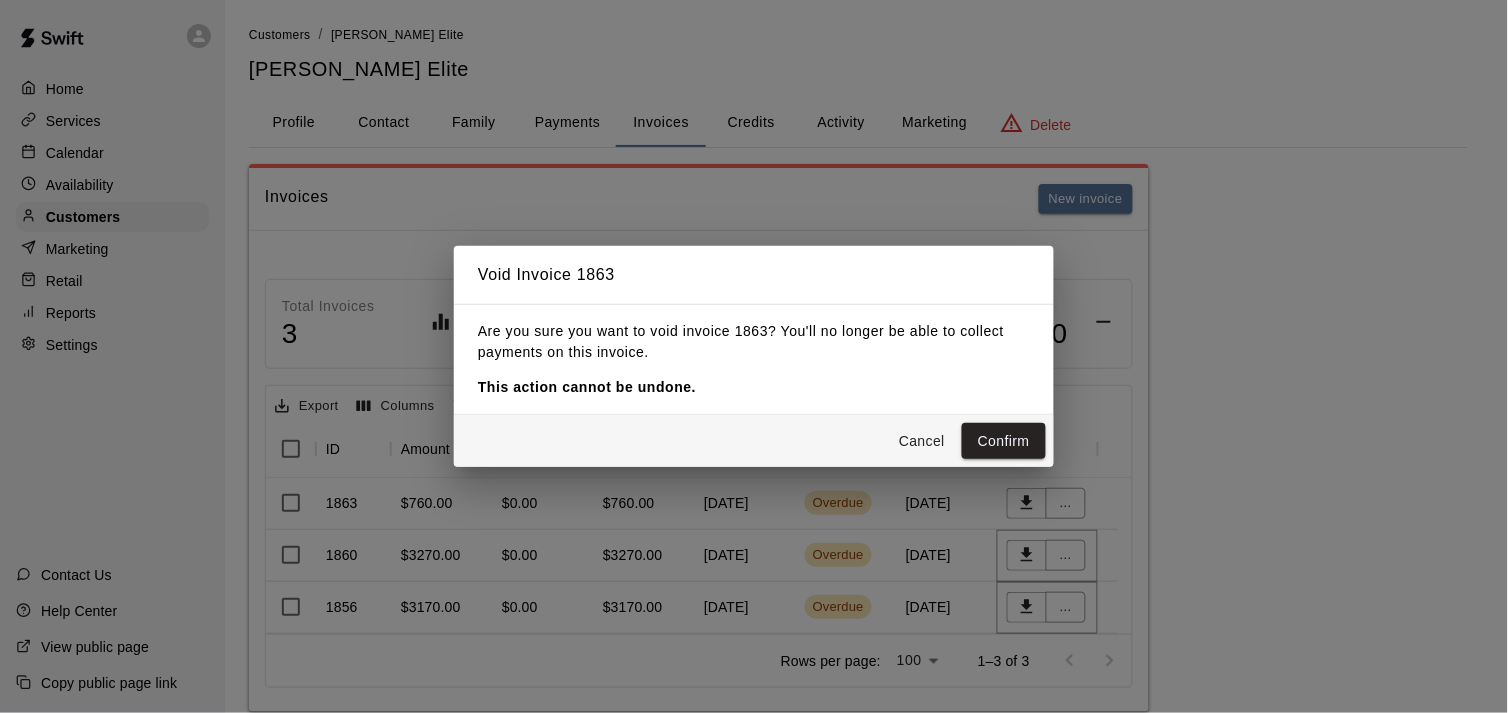 click on "Cancel" at bounding box center [922, 441] 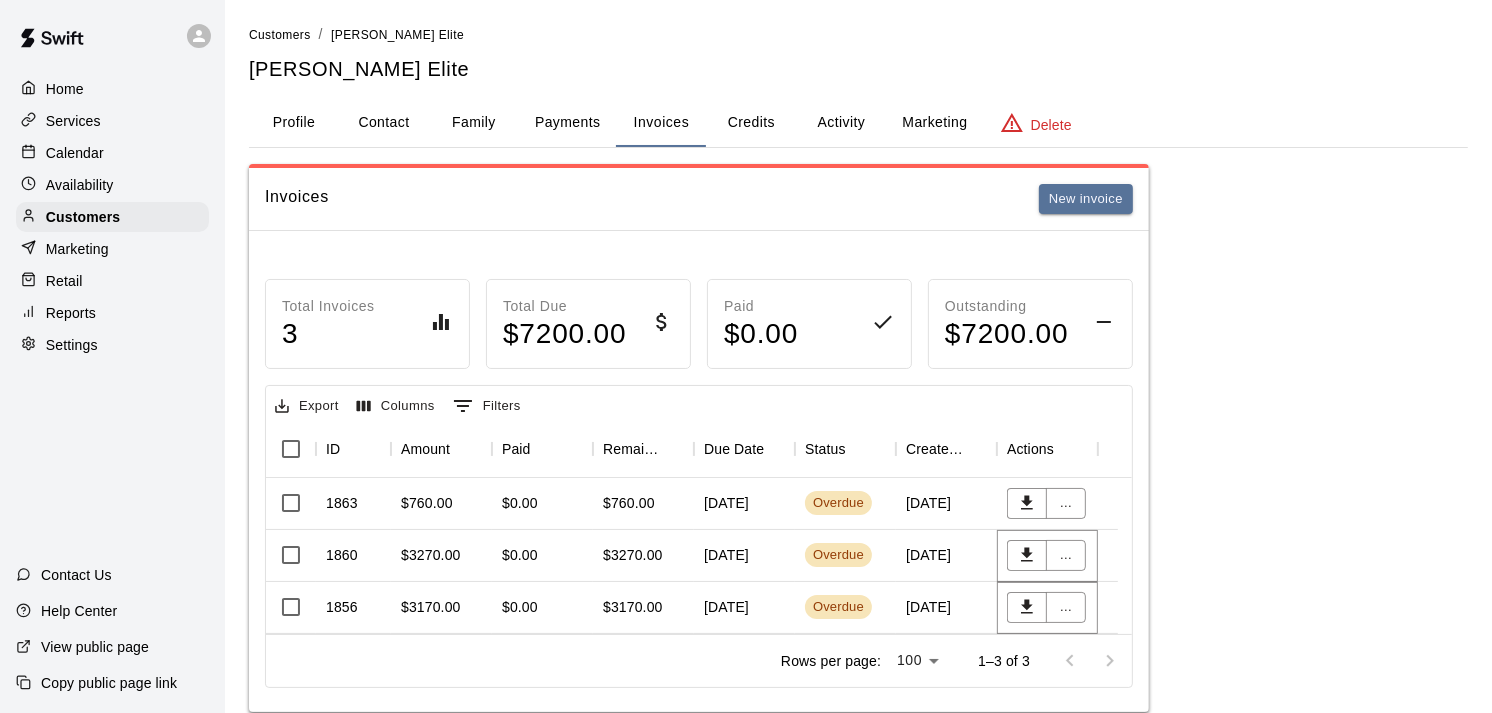 click on "Overdue" at bounding box center [845, 504] 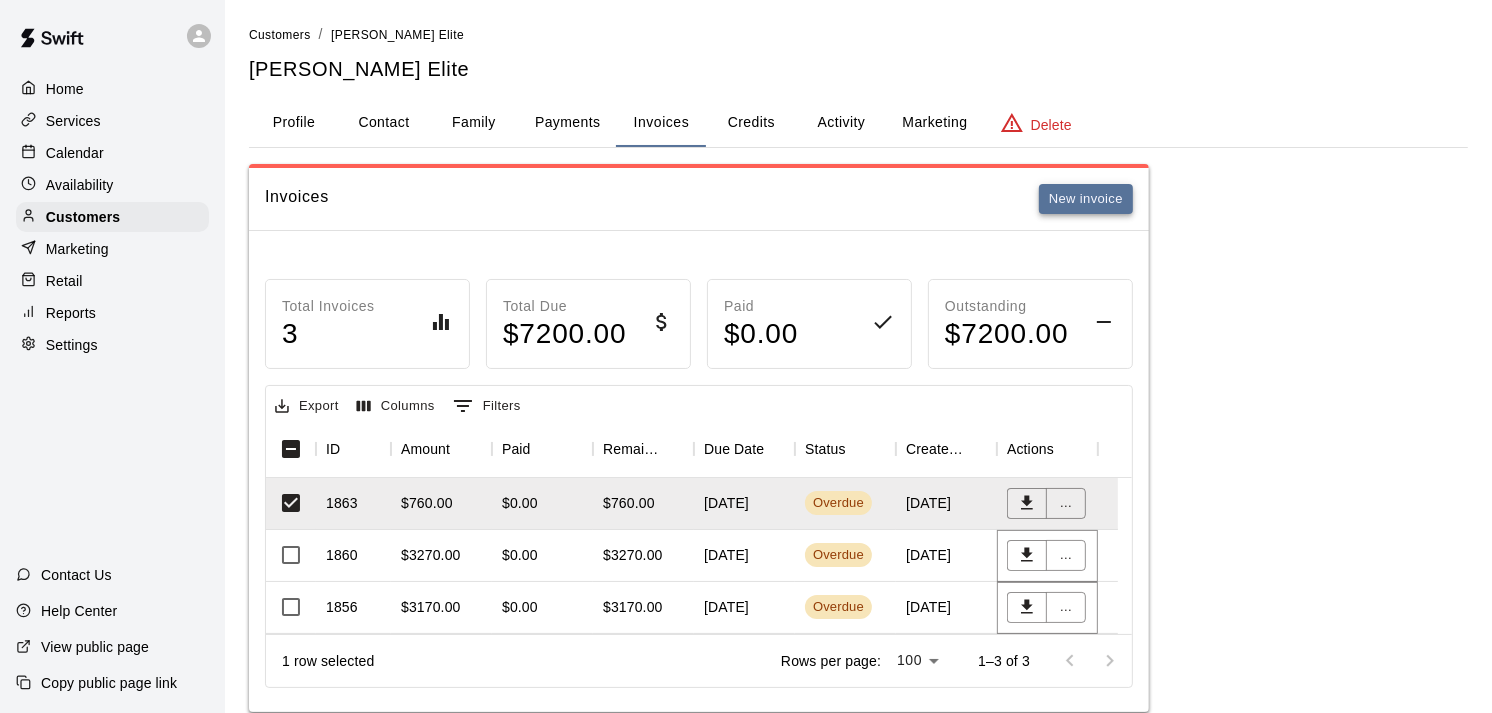 click on "New invoice" at bounding box center [1086, 199] 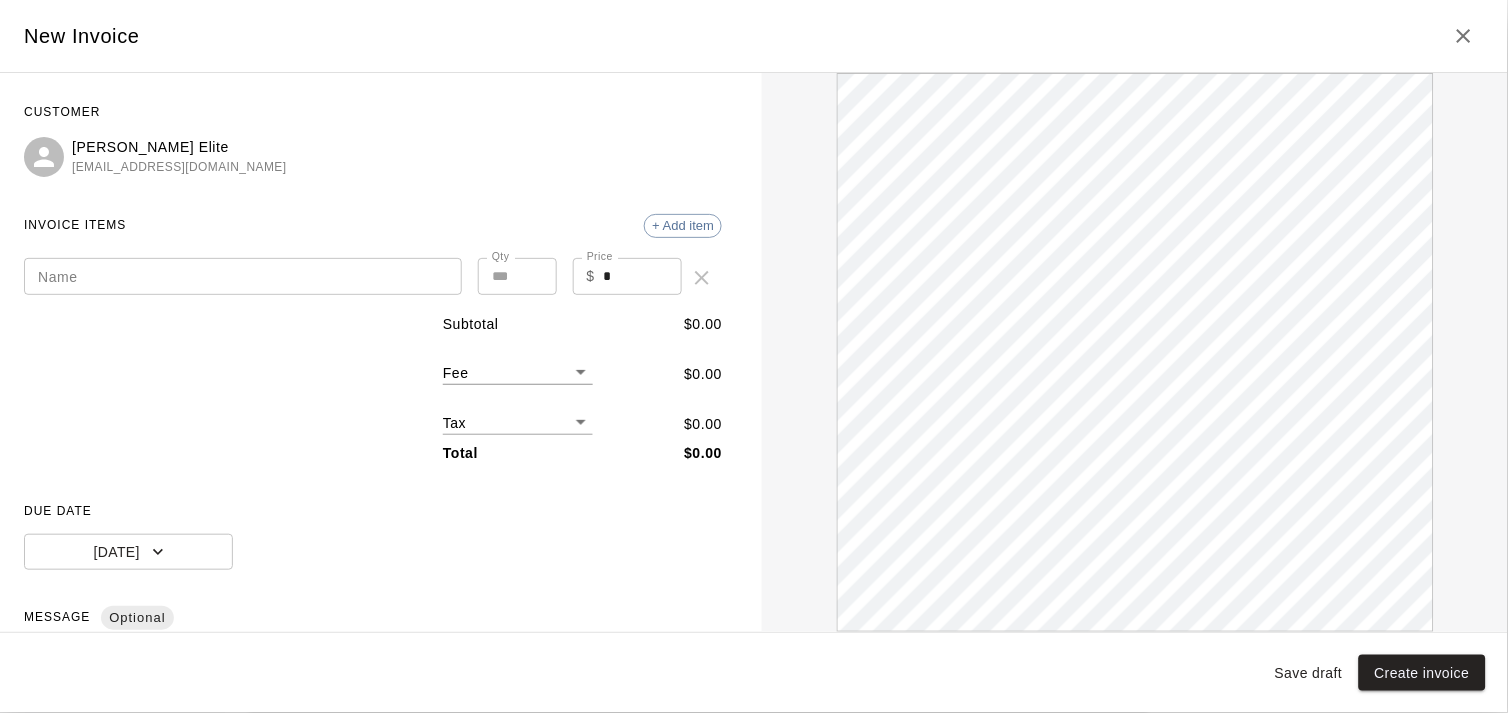 scroll, scrollTop: 0, scrollLeft: 0, axis: both 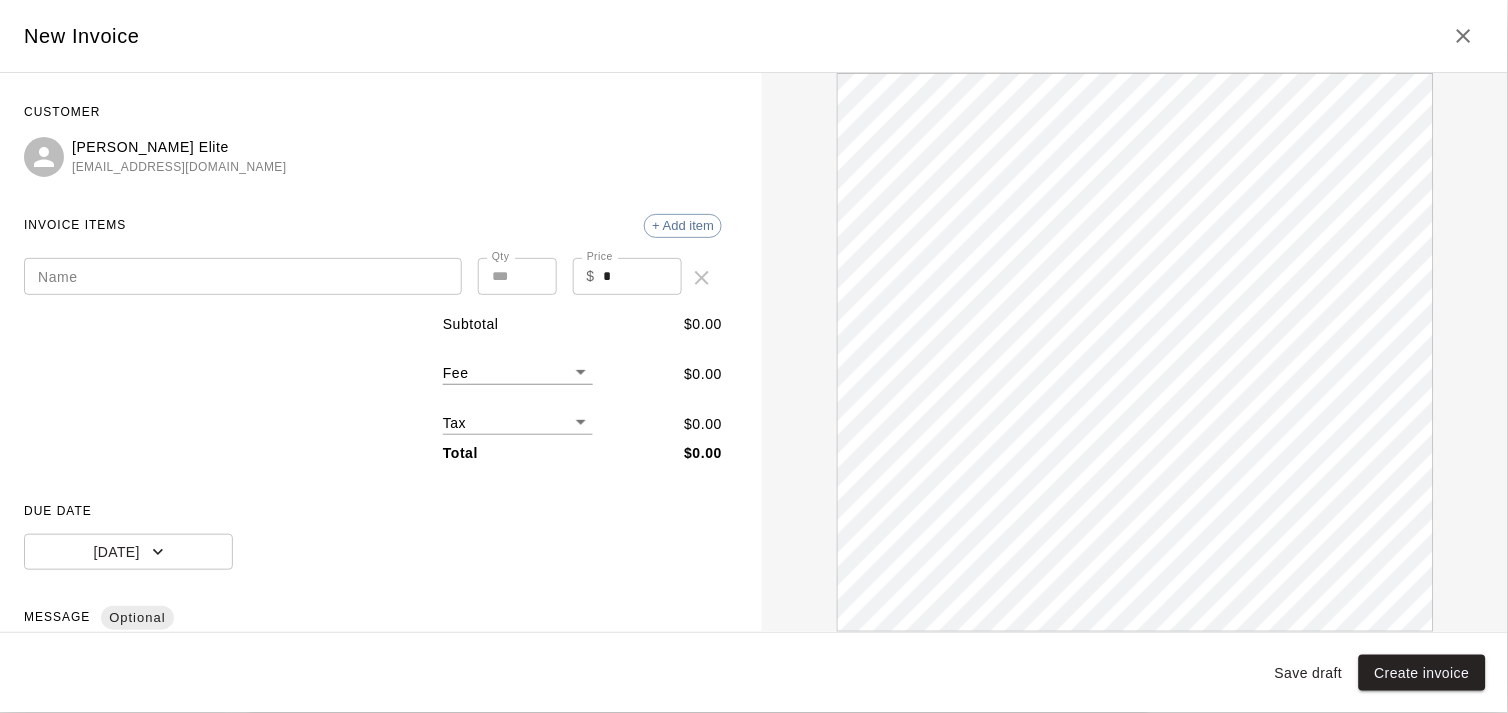 click on "Name" at bounding box center (243, 276) 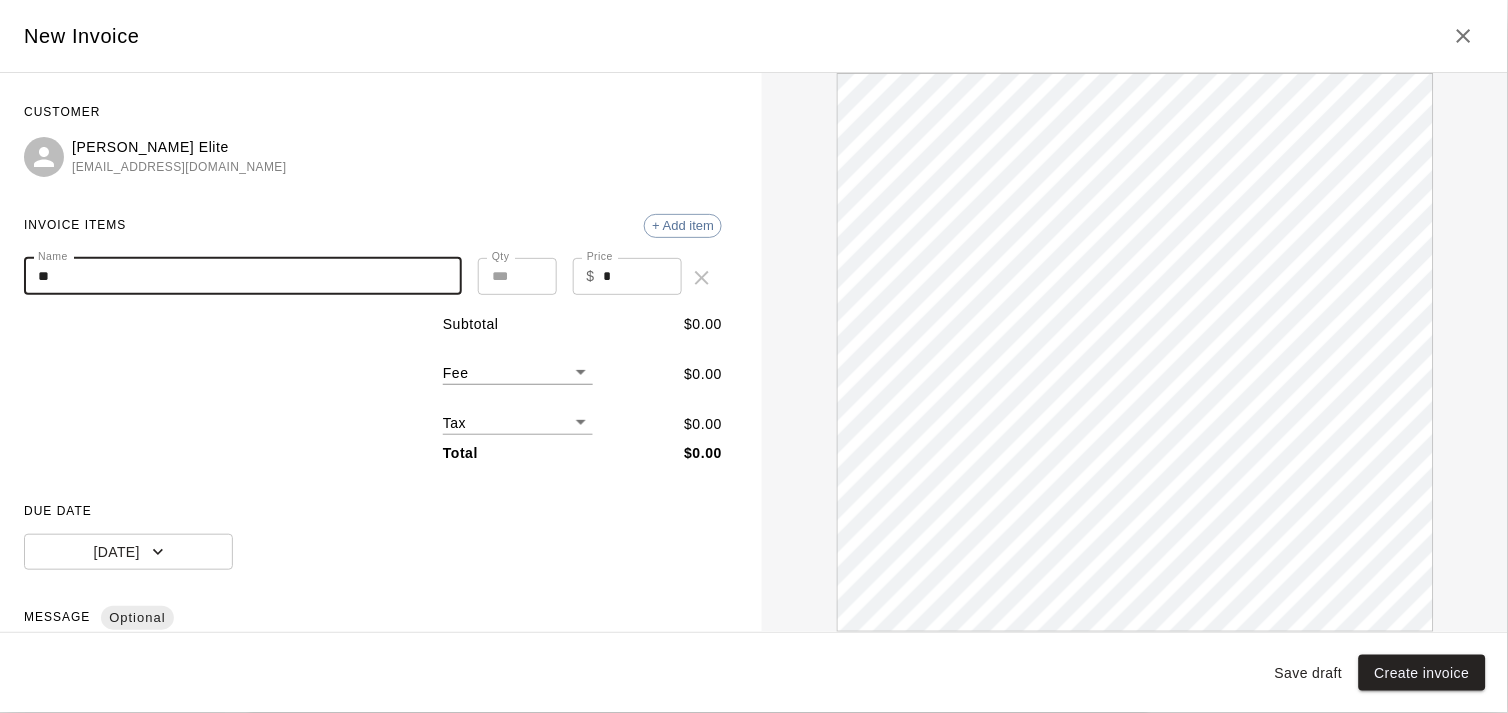 type on "*" 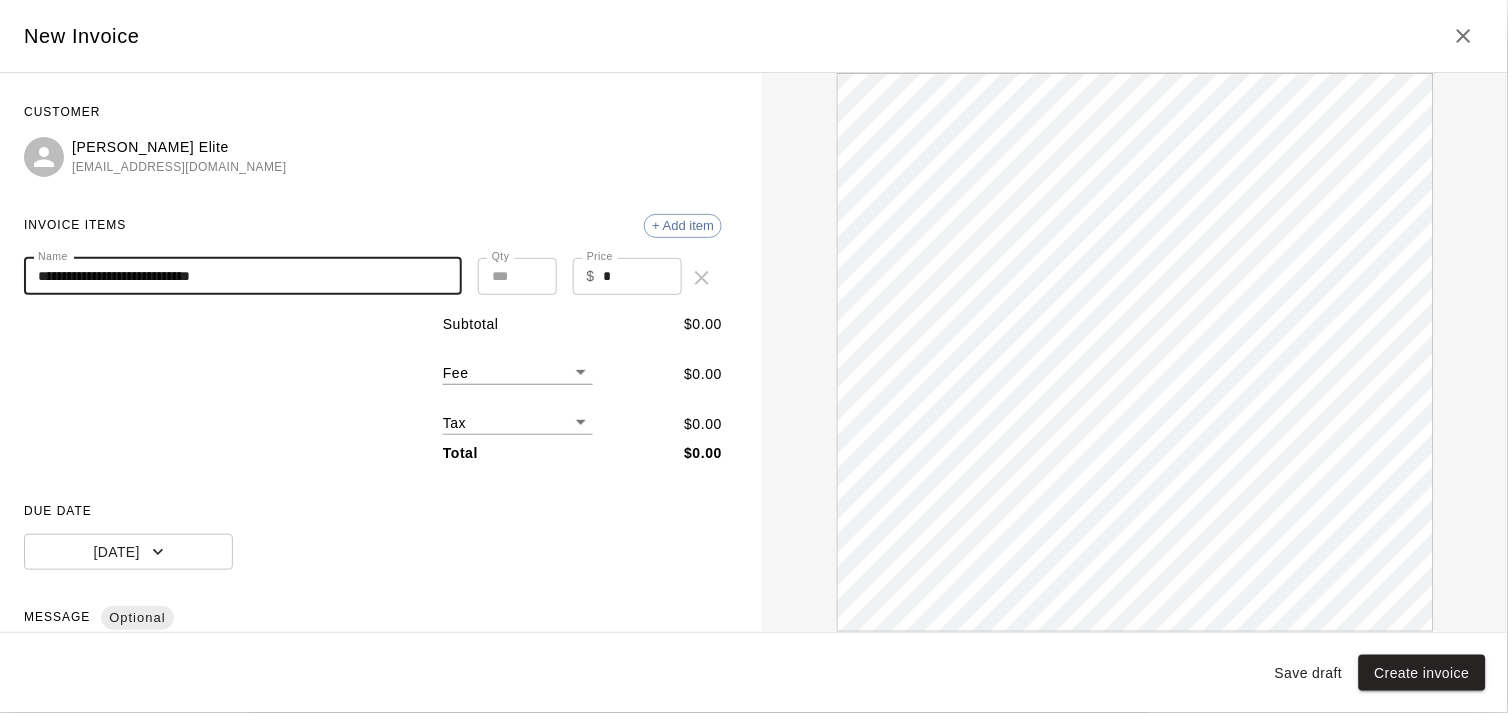 scroll, scrollTop: 0, scrollLeft: 0, axis: both 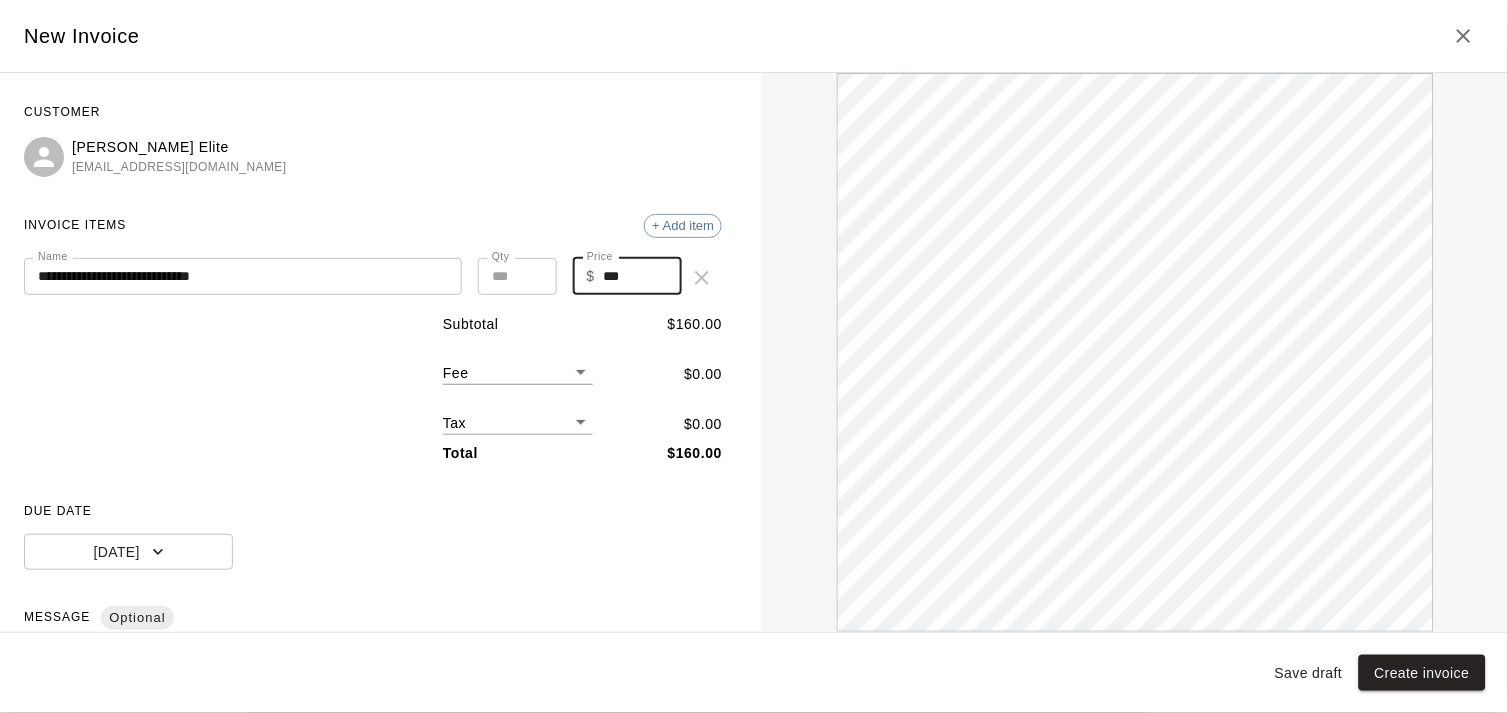 type on "***" 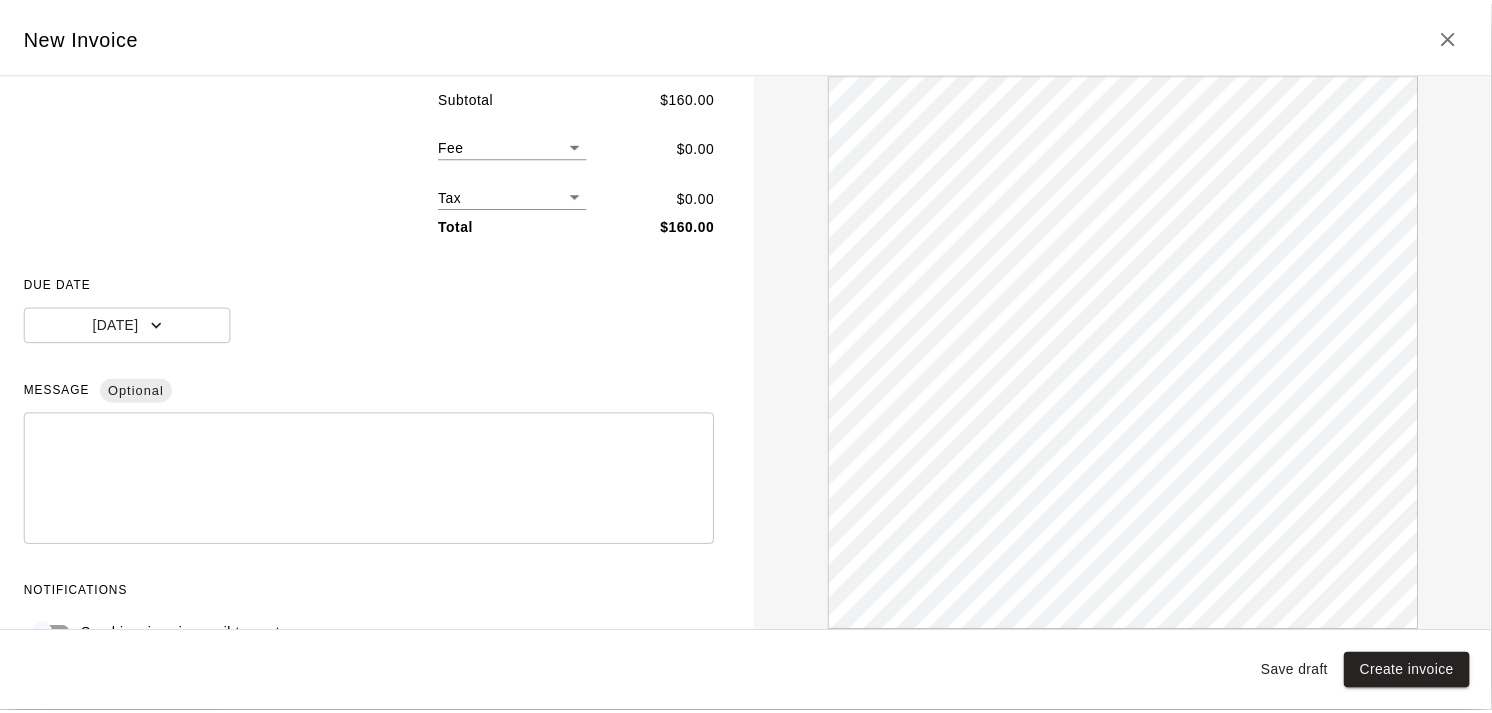 scroll, scrollTop: 251, scrollLeft: 0, axis: vertical 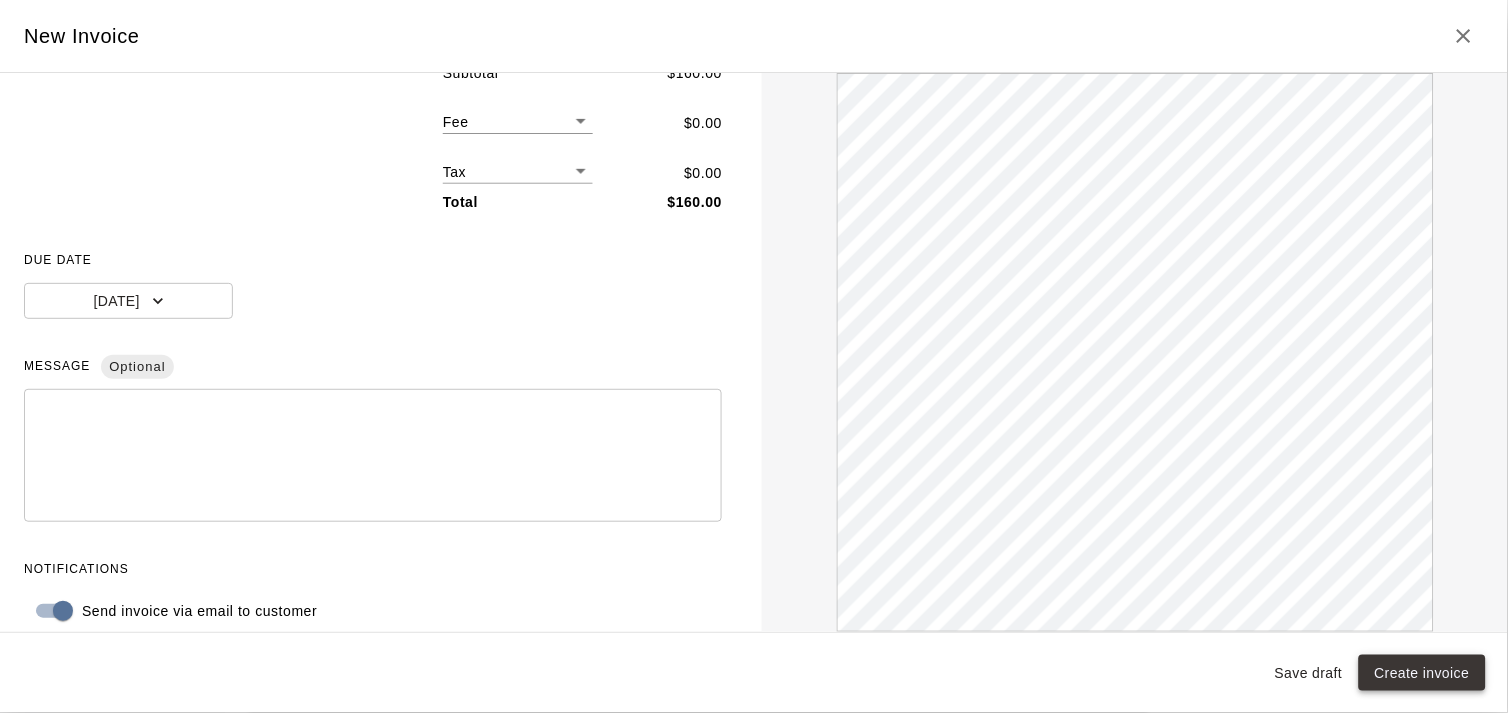 click on "Create invoice" at bounding box center [1422, 673] 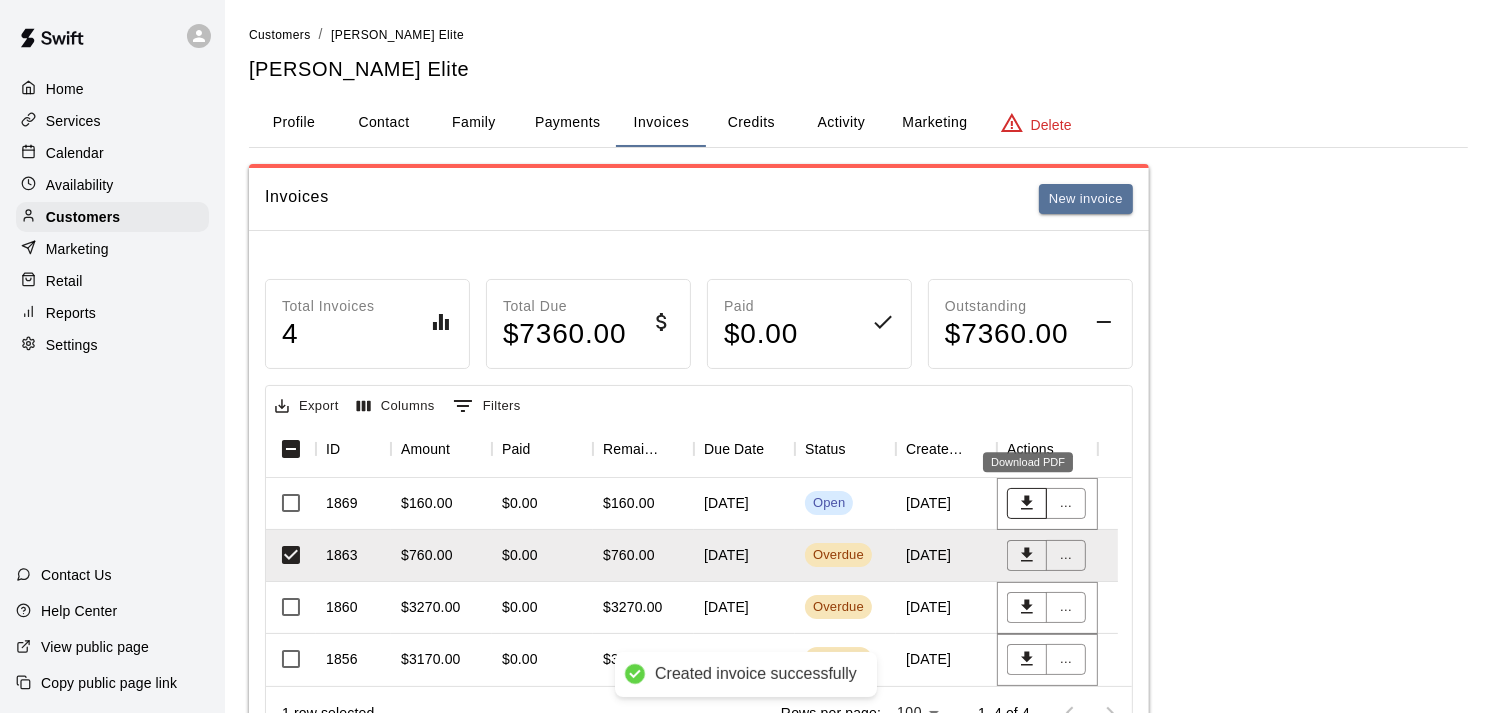 click 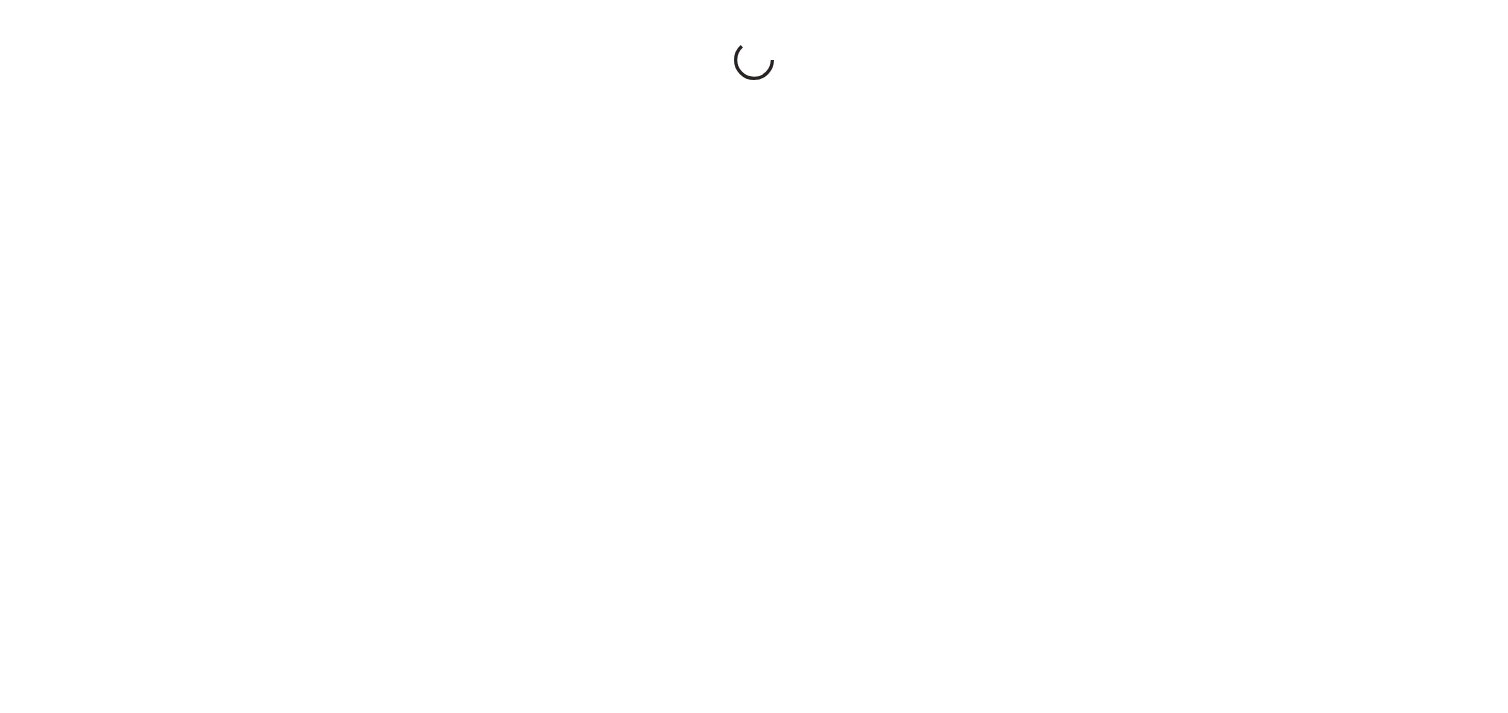 scroll, scrollTop: 0, scrollLeft: 0, axis: both 